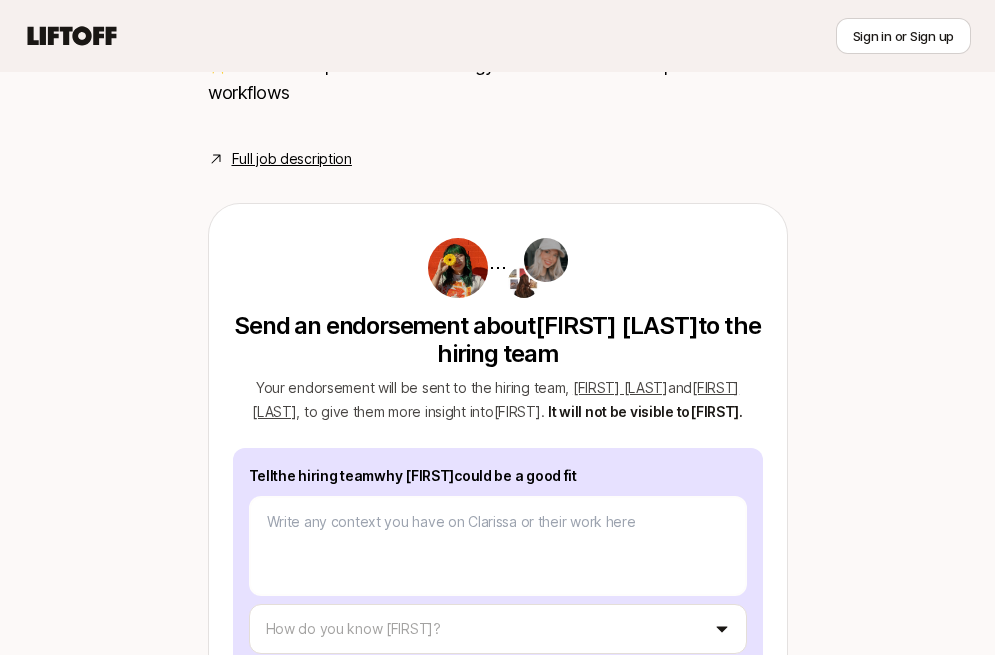 scroll, scrollTop: 1747, scrollLeft: 0, axis: vertical 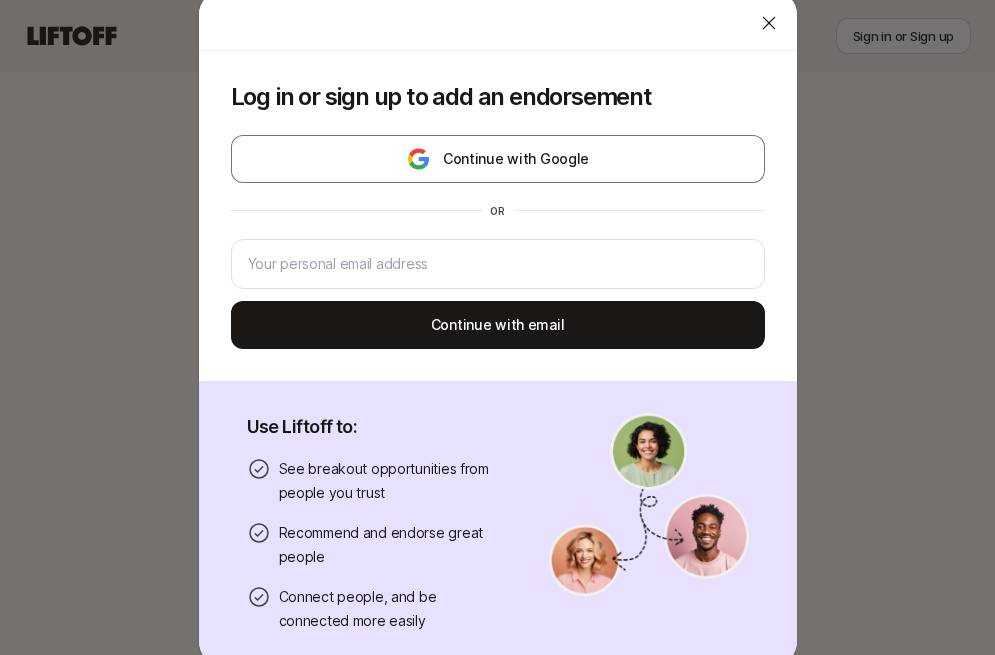 click on "New to Liftoff?   See how it works Sign in or Sign up Sign in or Sign up [FIRST] [LAST]   and  [FIRST] [LAST]   are  looking for Senior Product Designer at Fay $15,000  Match Incentive Status:   Just started Send an endorsement about  [FIRST] [LAST]  to   the hiring team Your endorsement will be sent to the   hiring team ,   [FIRST] [LAST]  and  [FIRST] [LAST] , to give them more insight into  [FIRST] .   It will not be visible to  [FIRST] . Tell  the hiring team  why   [FIRST]  could be a good fit How do you know [FIRST]? Send to [FIRST] You’ll need to log in or sign up to send an endorsement SF or NY View details We're looking for an exceptional  Senior Product Designer  to join our team at Fay, a fast-growing startup on a mission to help people eat better and live better. We’re entering an exciting new chapter after a $50m Series B, and growing our design team.
The ideal candidate
Thrives in a collaborative environment and is comfortable giving and receiving feedback
to" at bounding box center (497, -1420) 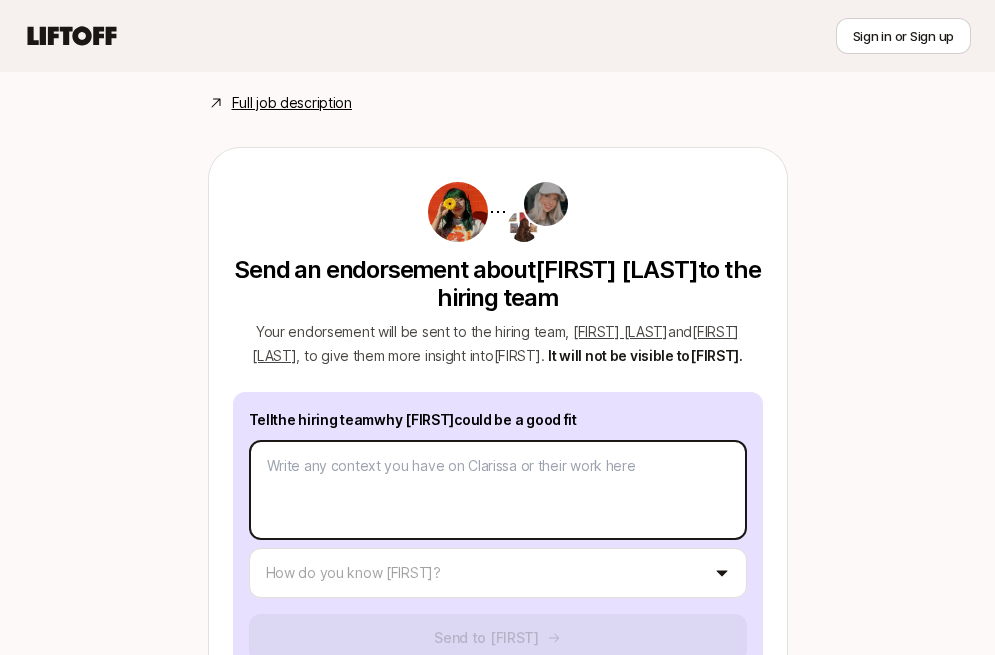 type on "x" 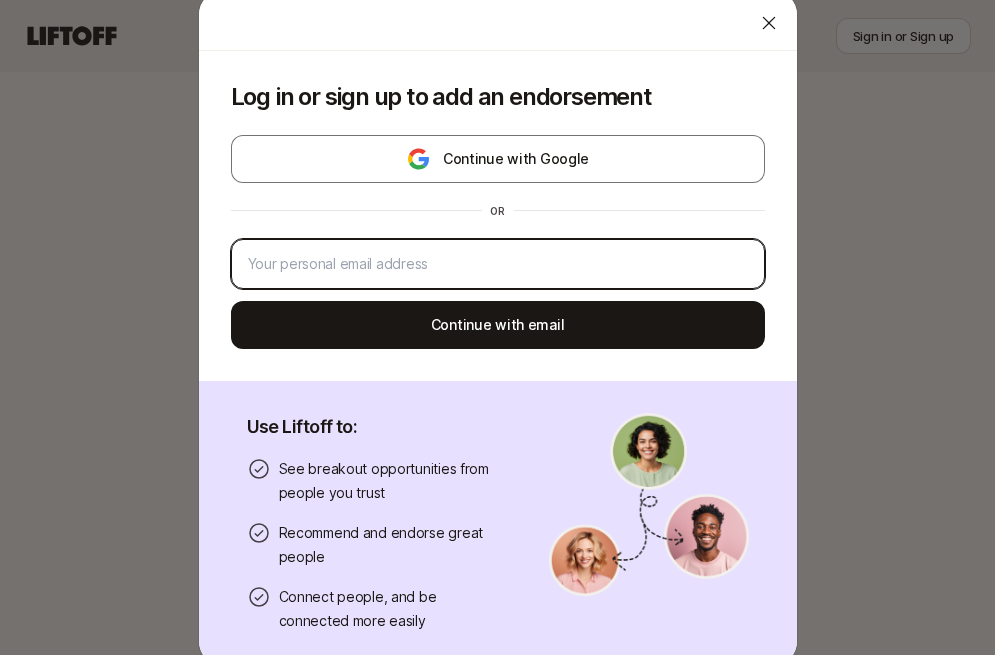 click at bounding box center (498, 264) 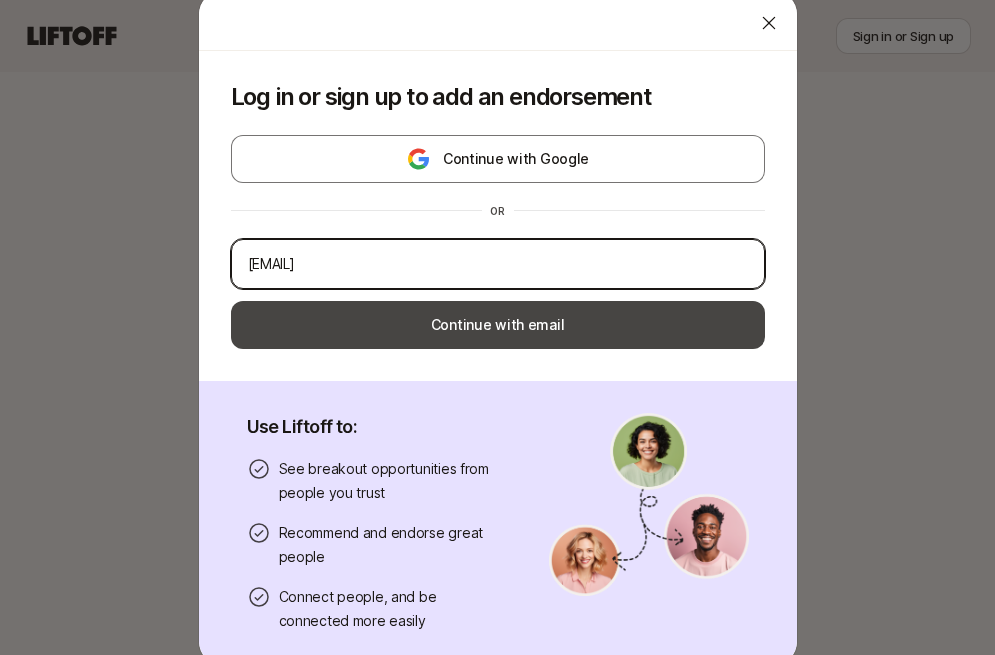 type on "[EMAIL]" 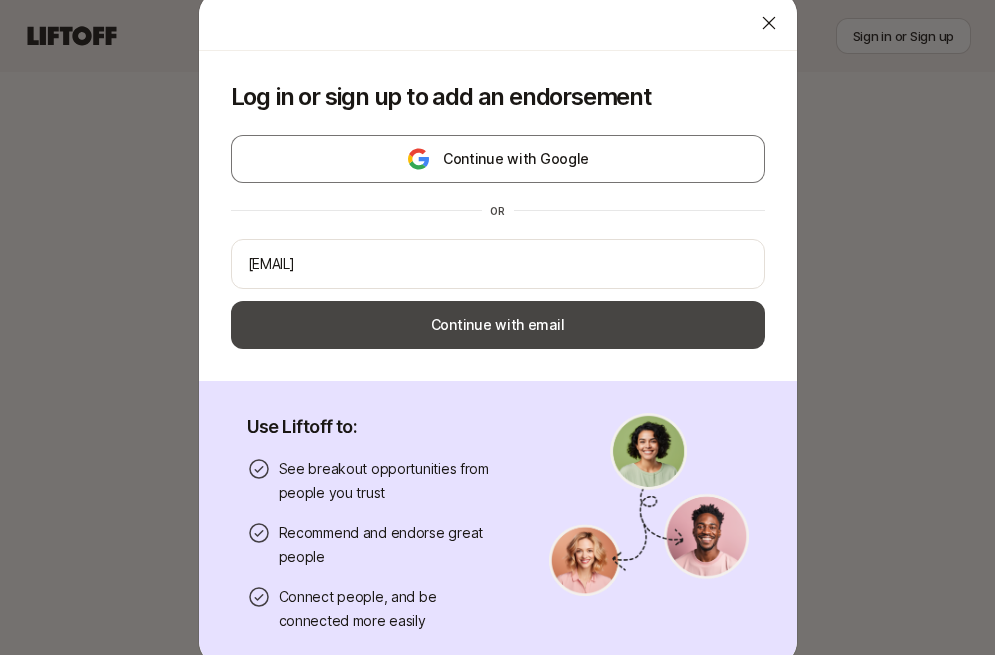 click on "Continue with email" at bounding box center (498, 325) 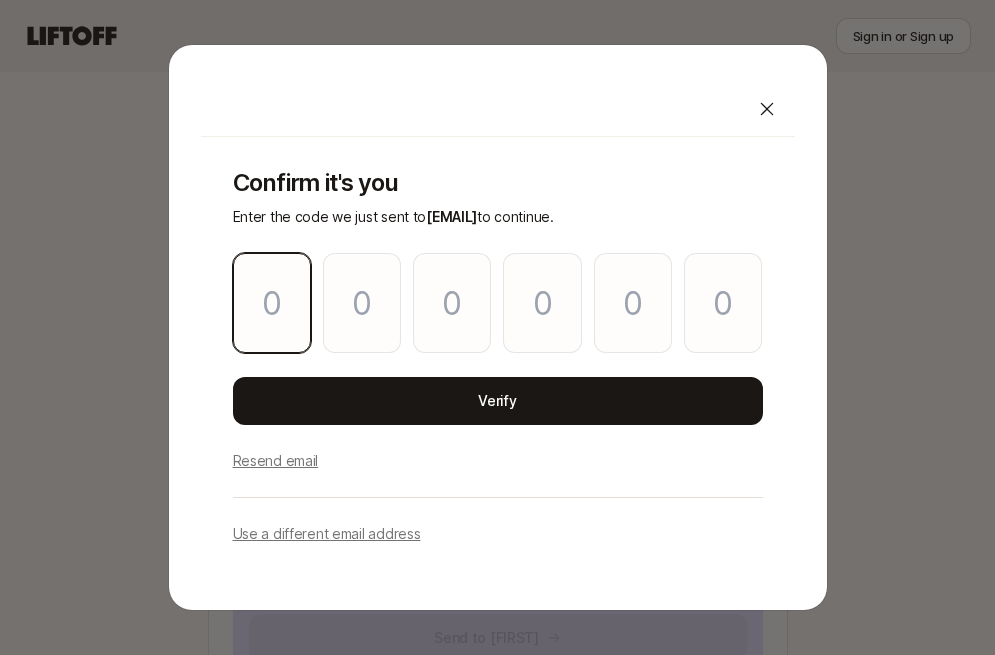 type on "9" 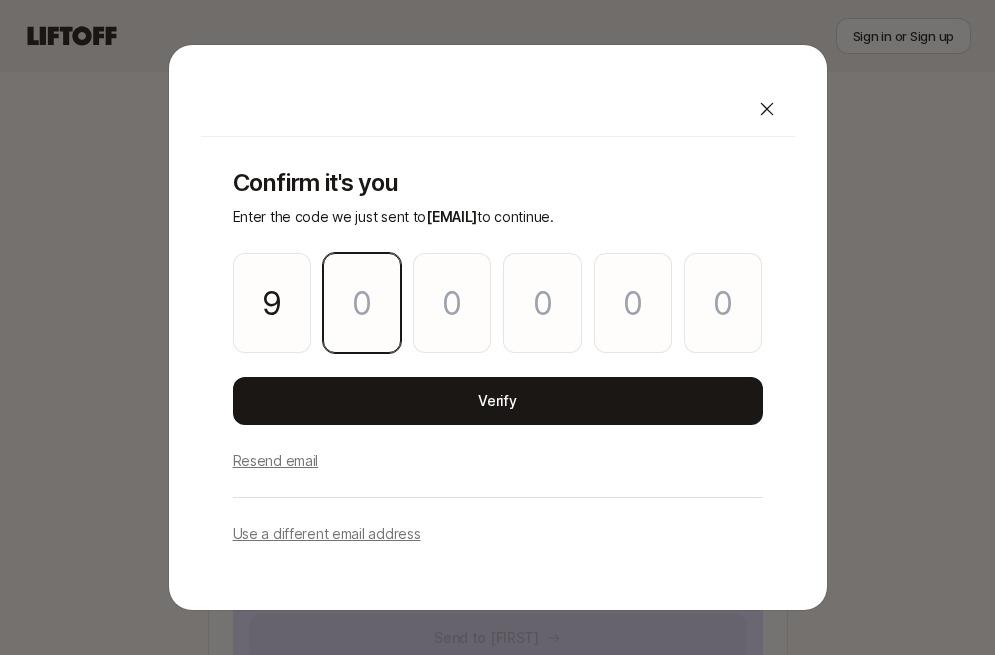 type on "7" 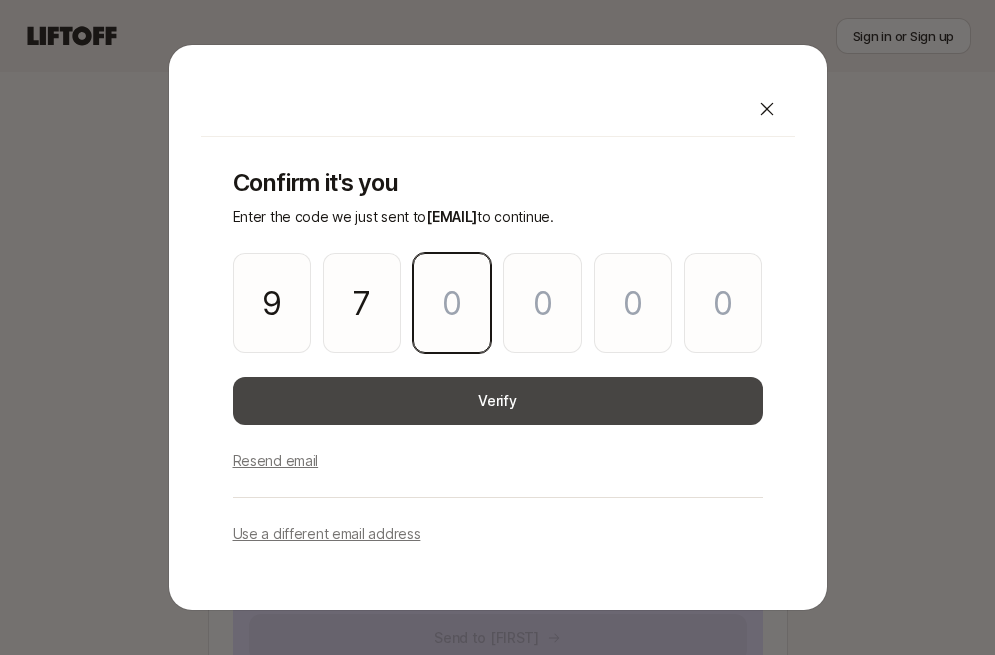 type on "7" 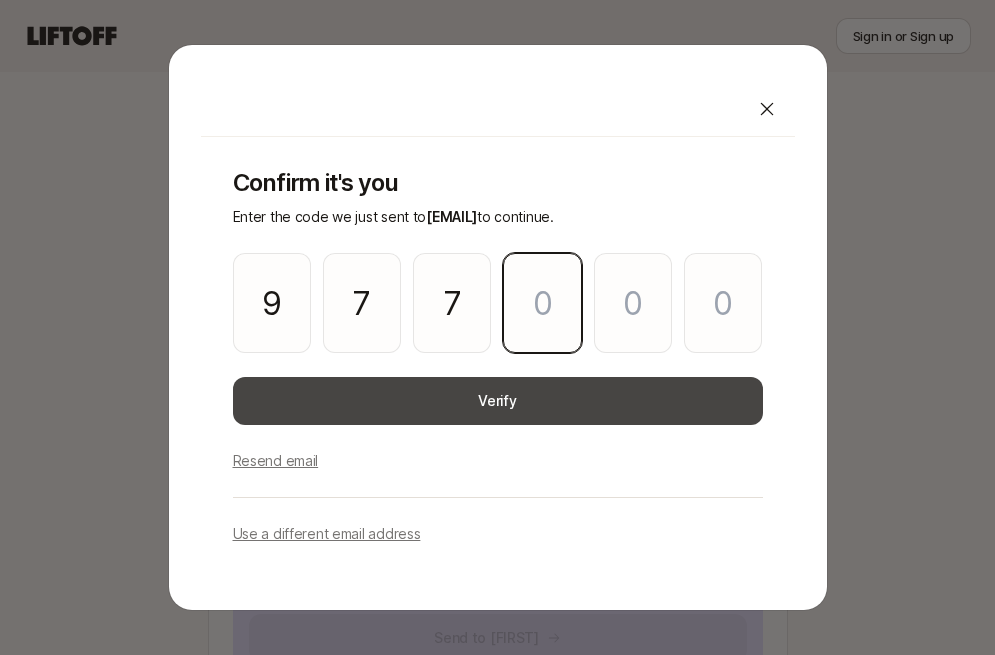 type on "8" 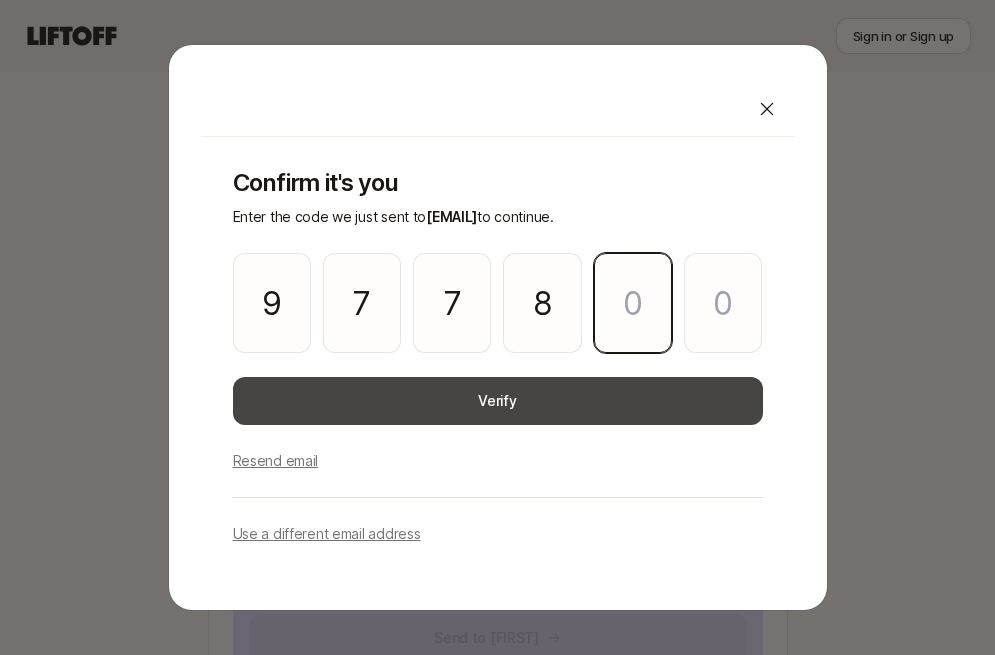 type on "1" 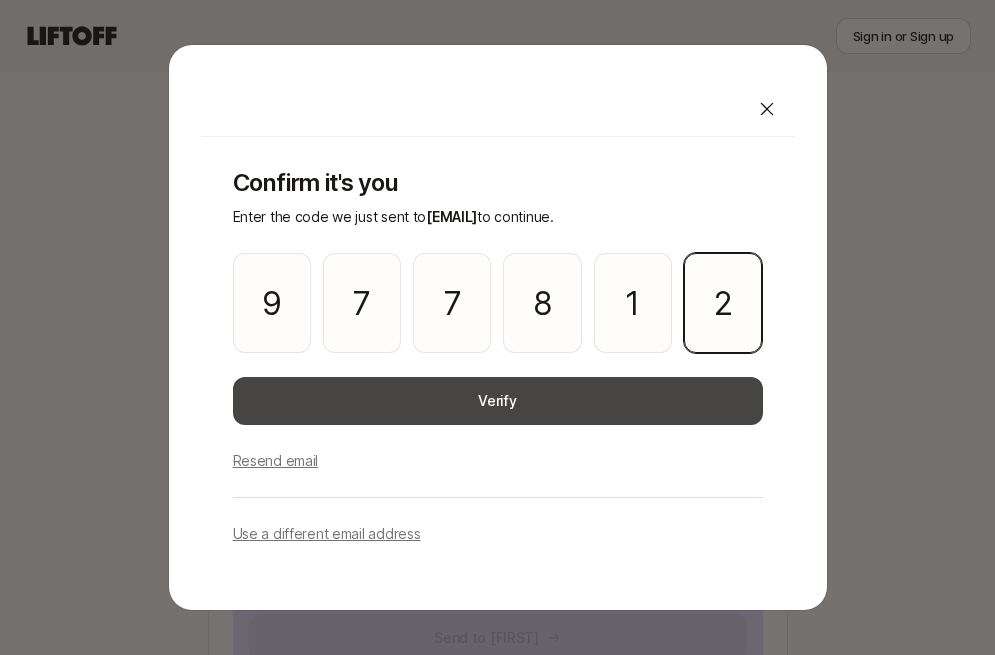 type on "2" 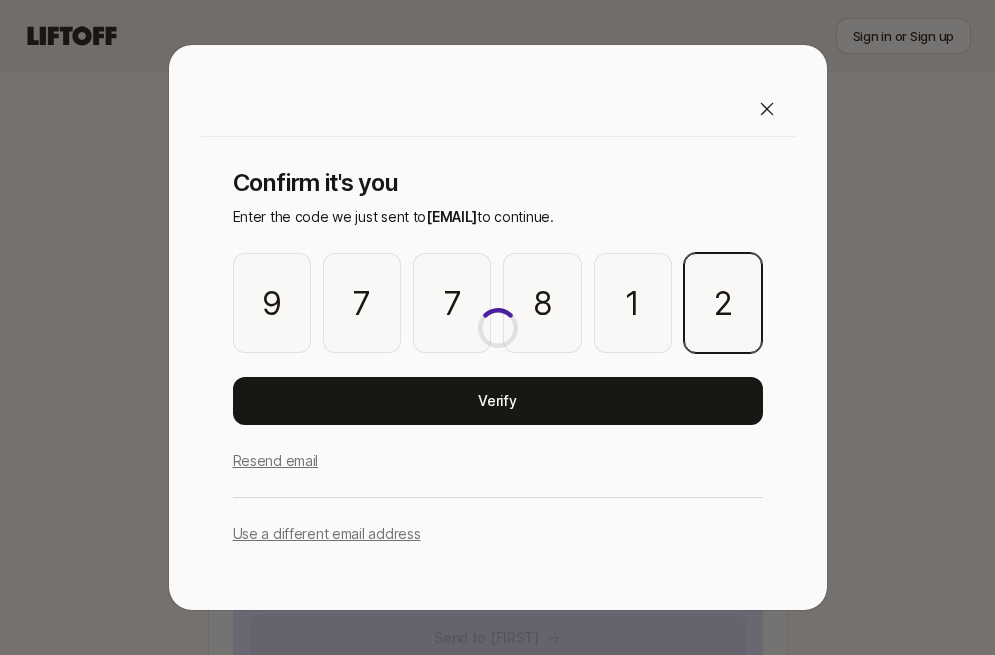 scroll, scrollTop: 1863, scrollLeft: 0, axis: vertical 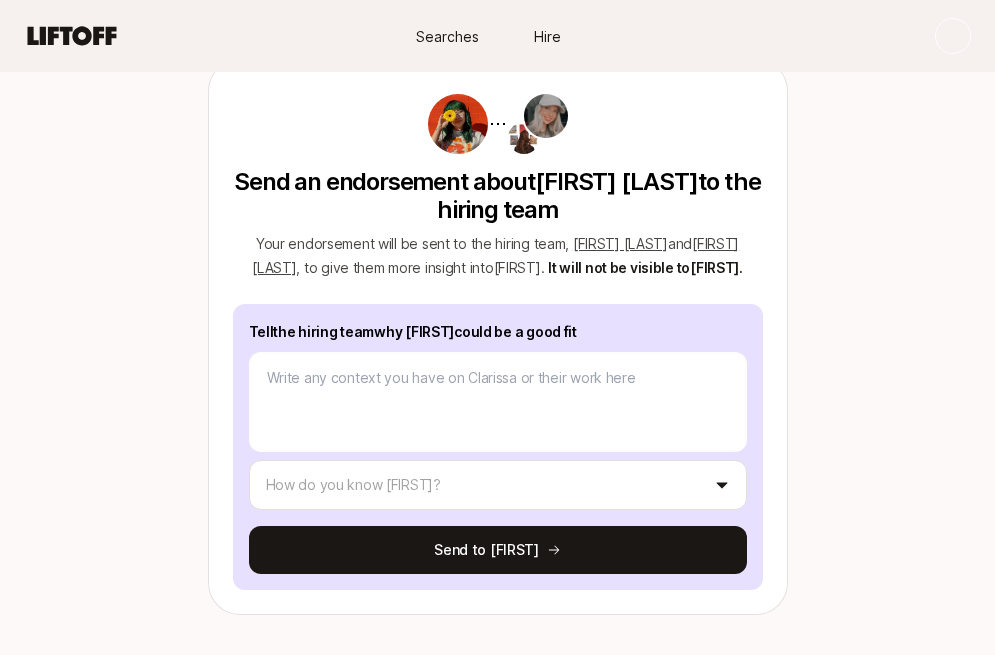click at bounding box center [498, 402] 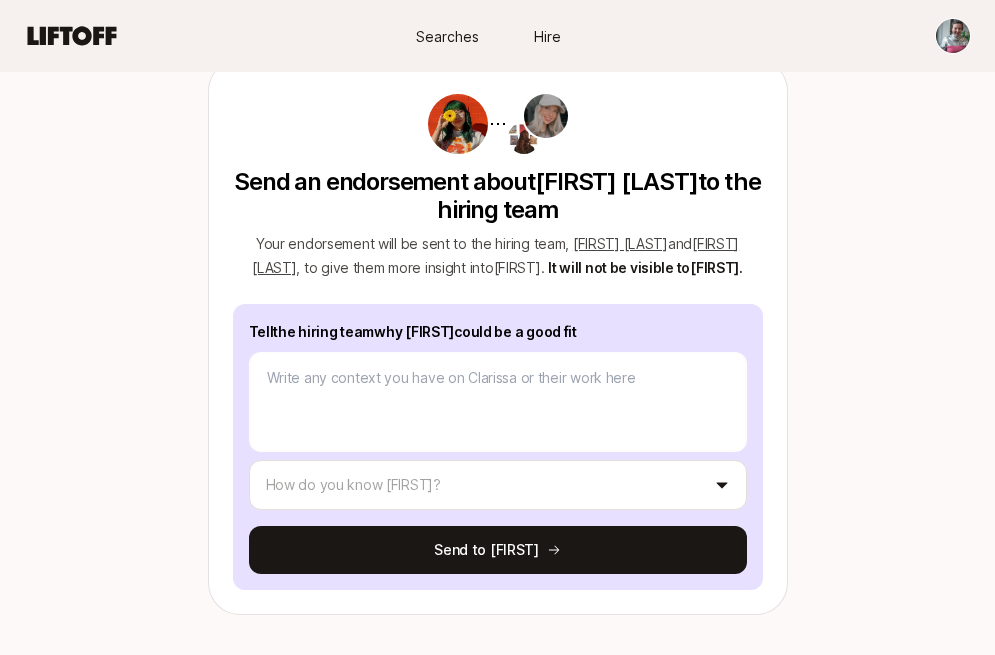 type on "x" 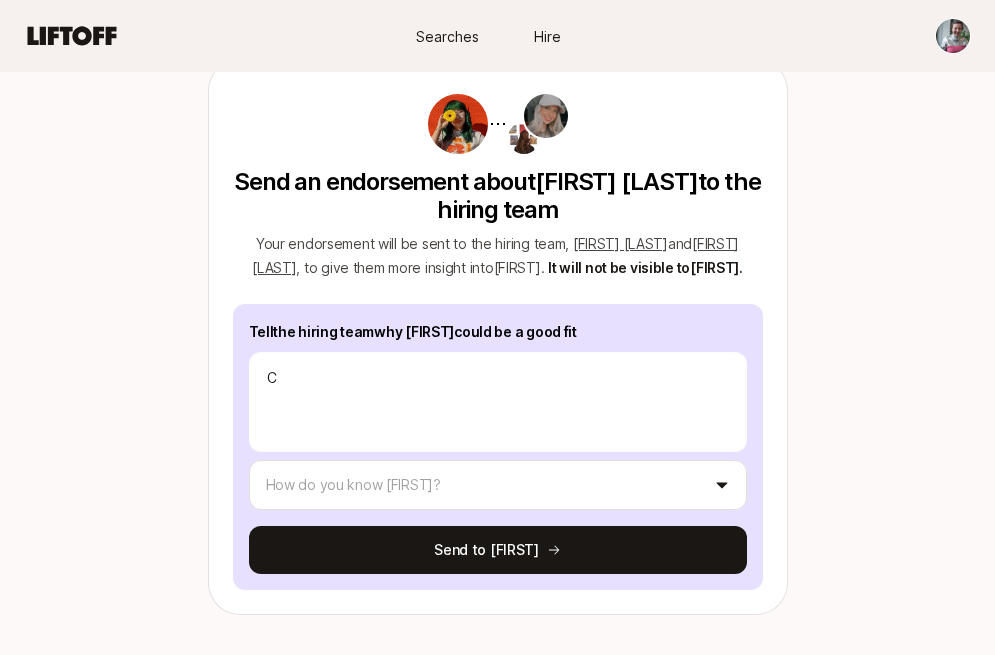 type on "x" 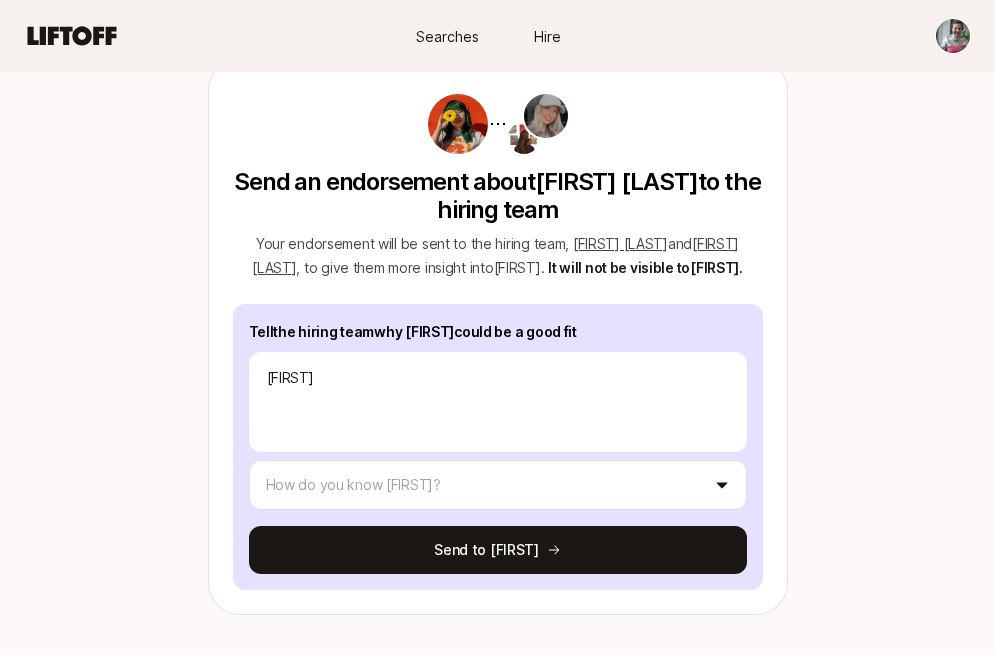type on "x" 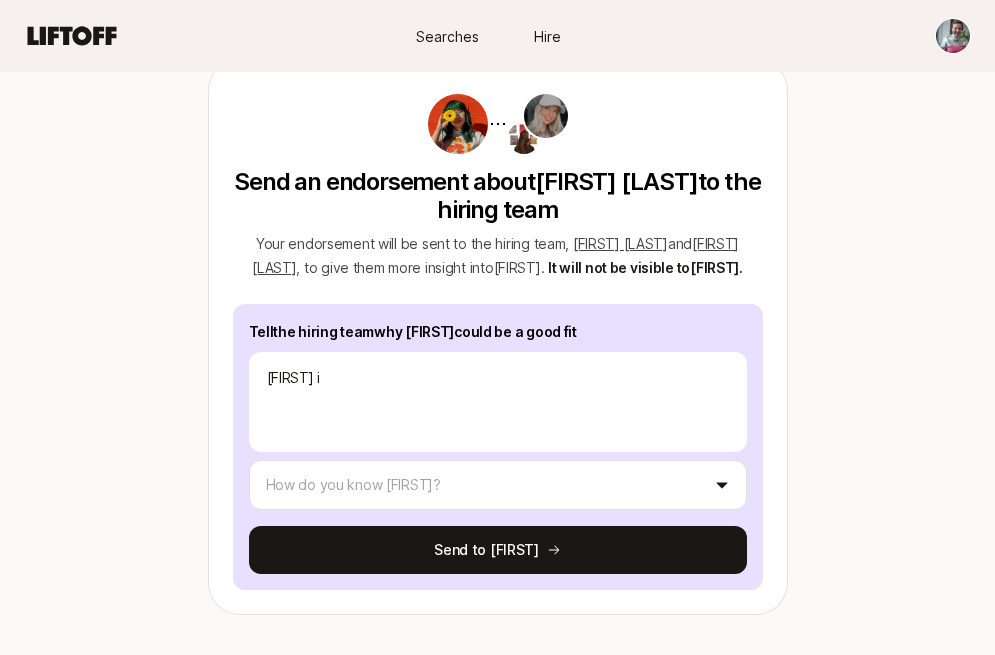 type on "x" 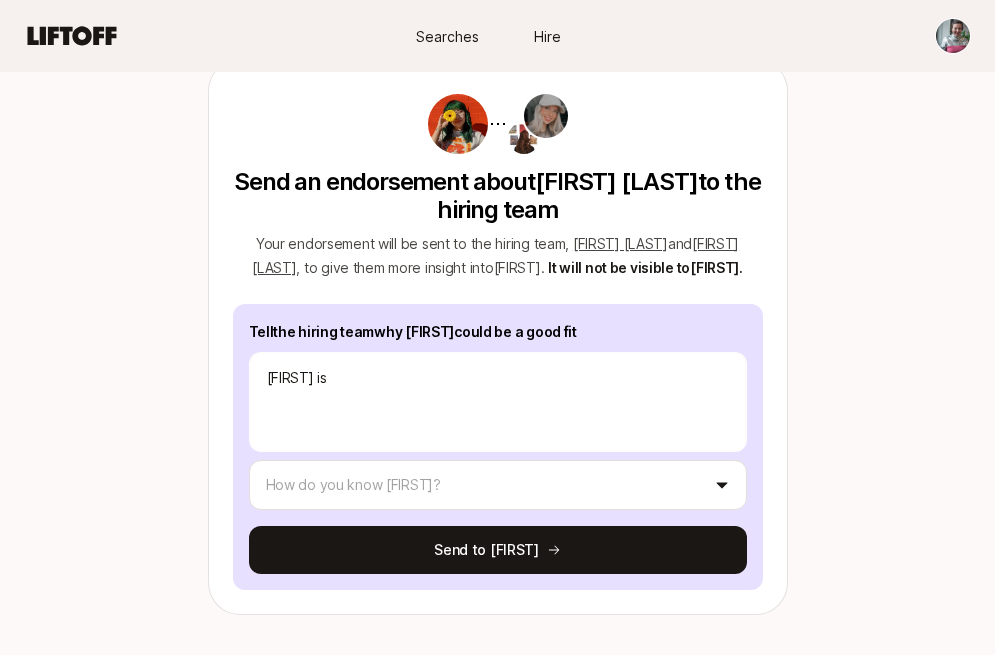 type on "x" 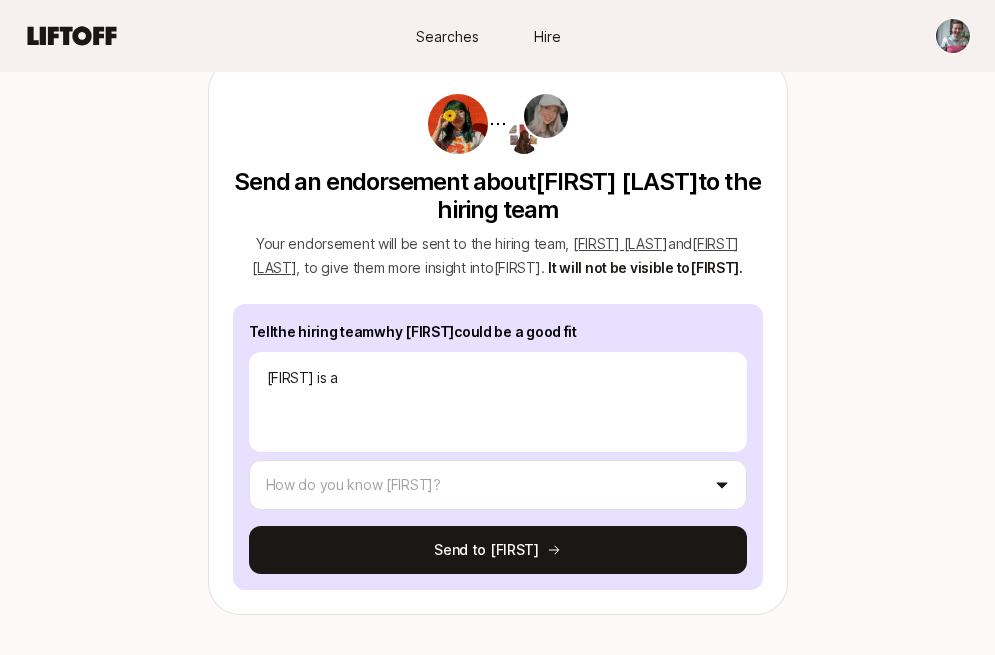 type on "x" 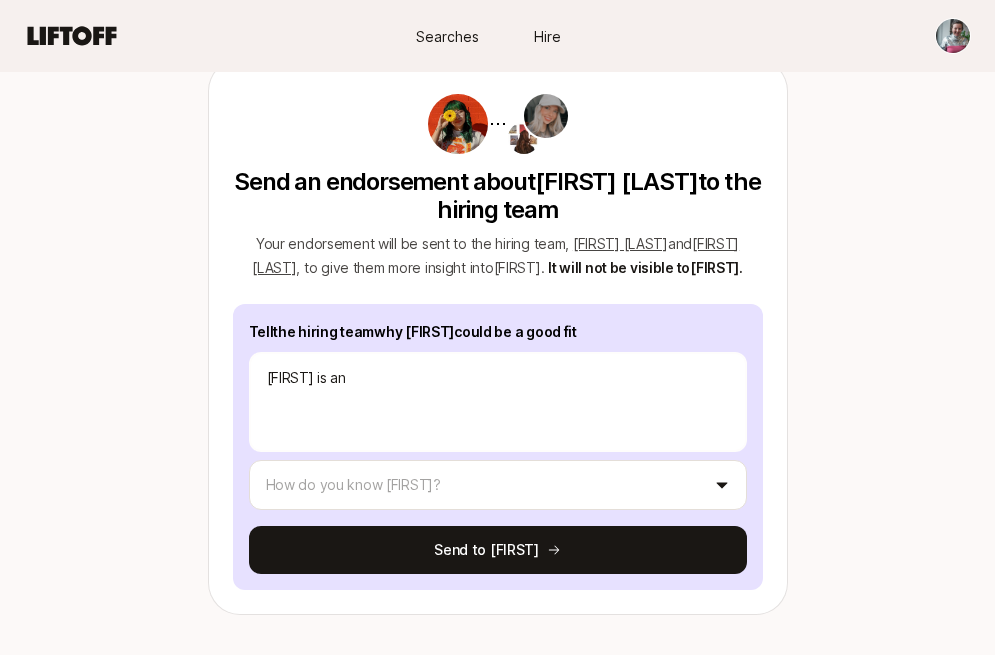 type on "x" 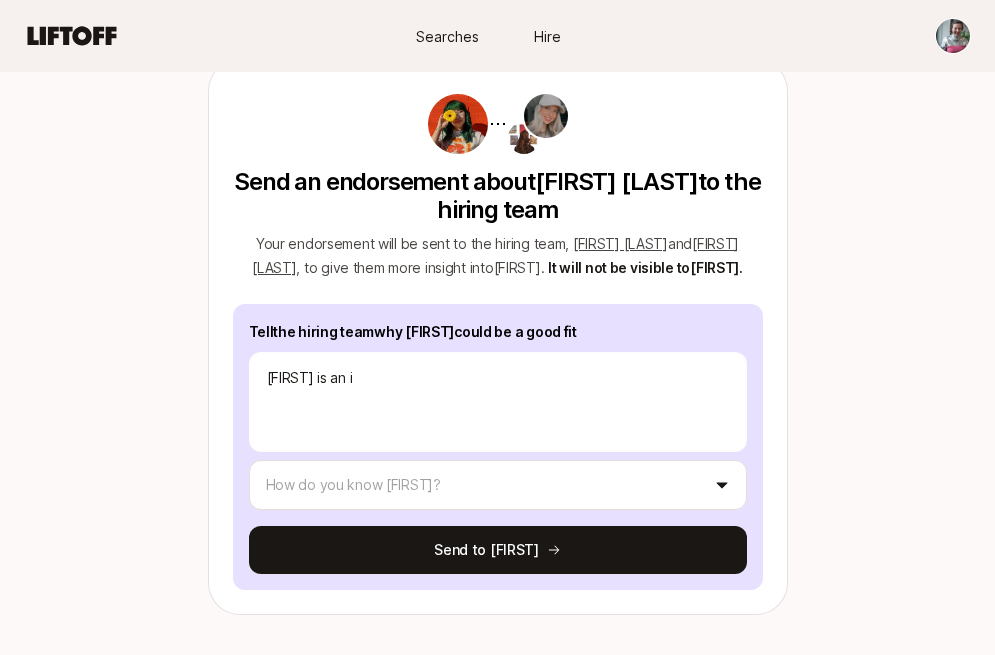 type on "x" 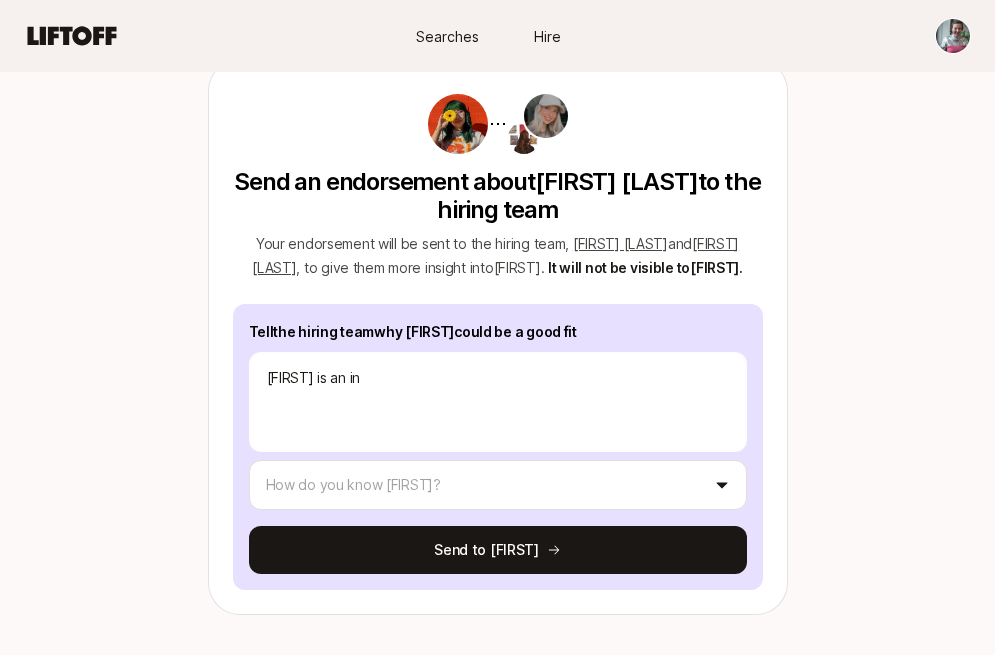 type on "x" 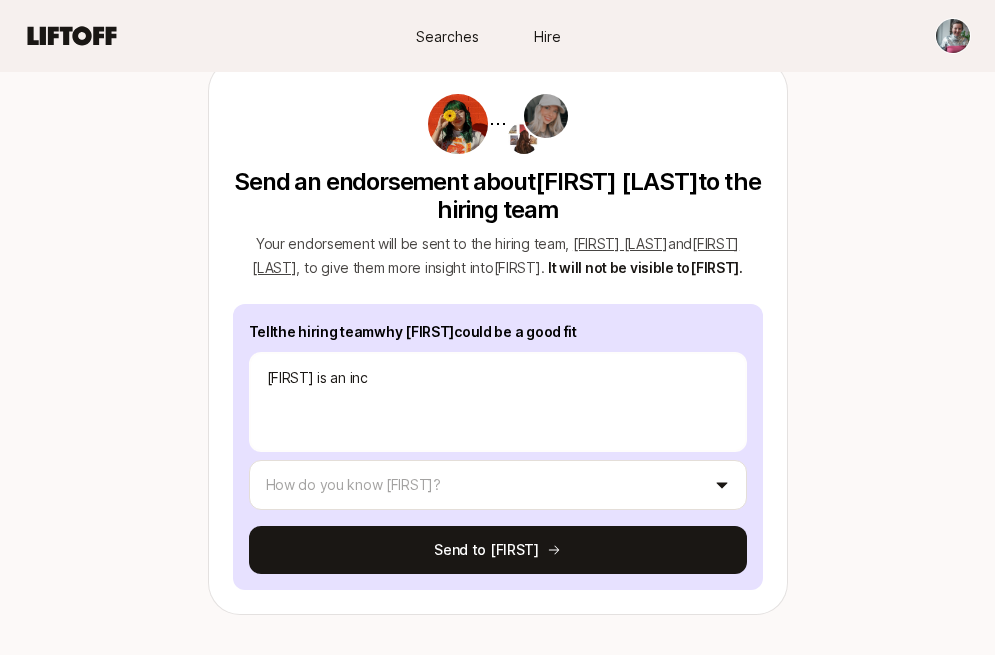 type on "x" 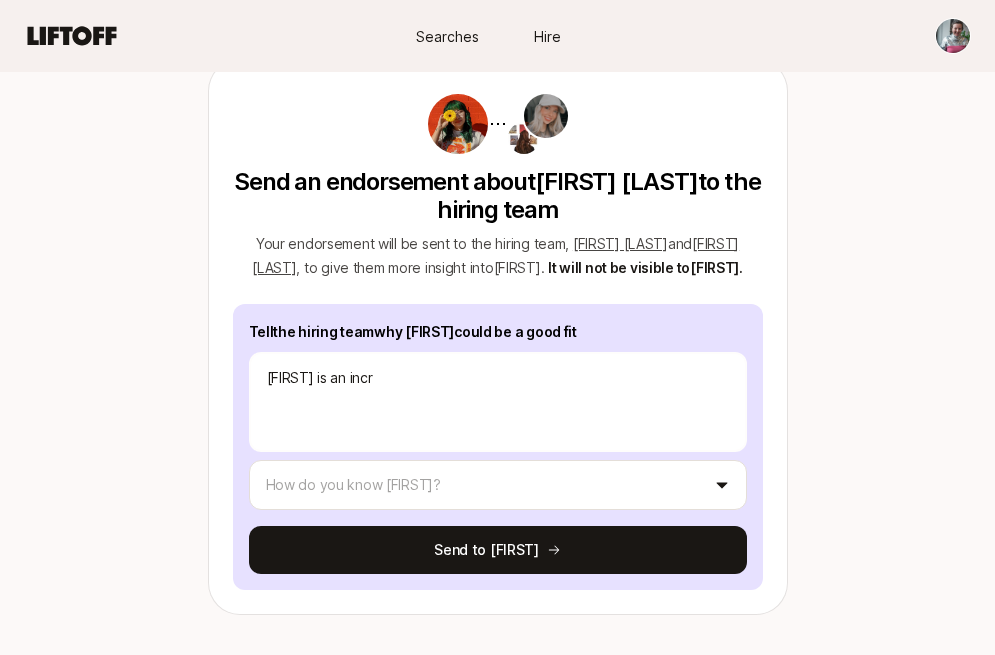 type on "x" 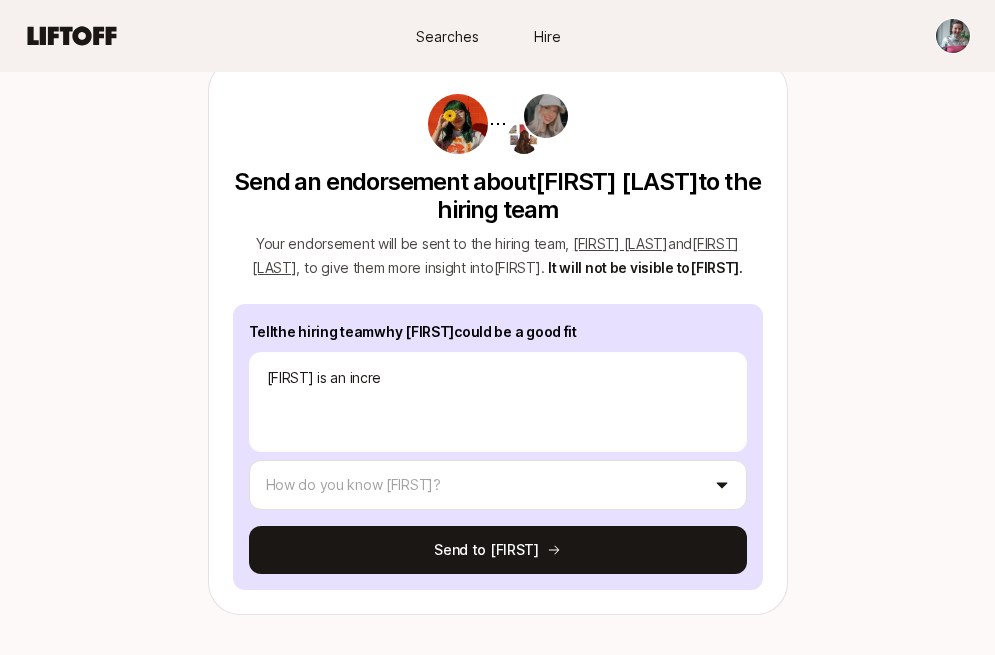type on "x" 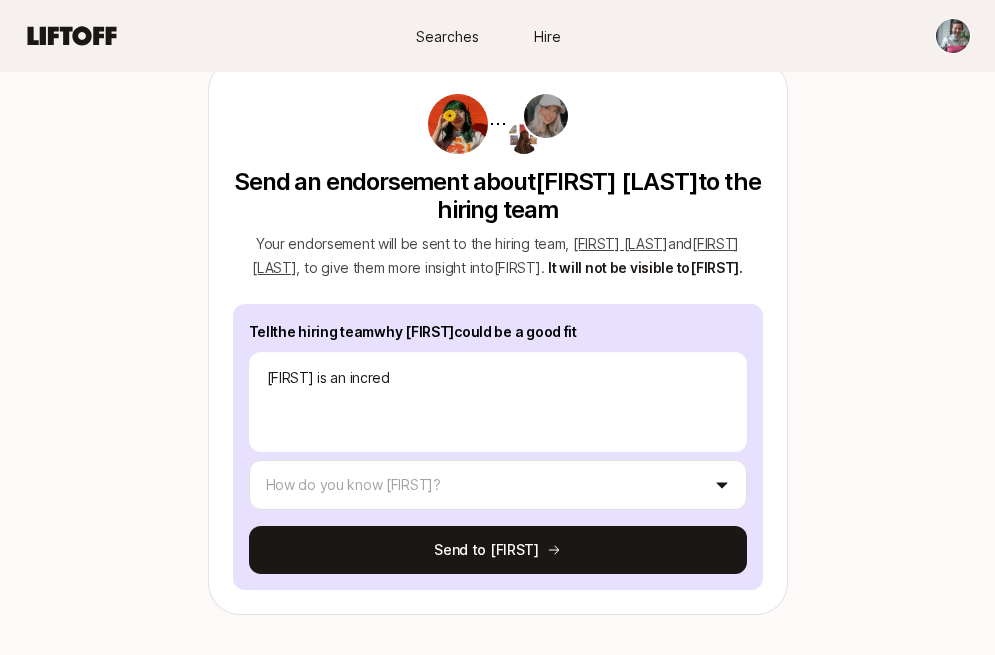 type on "x" 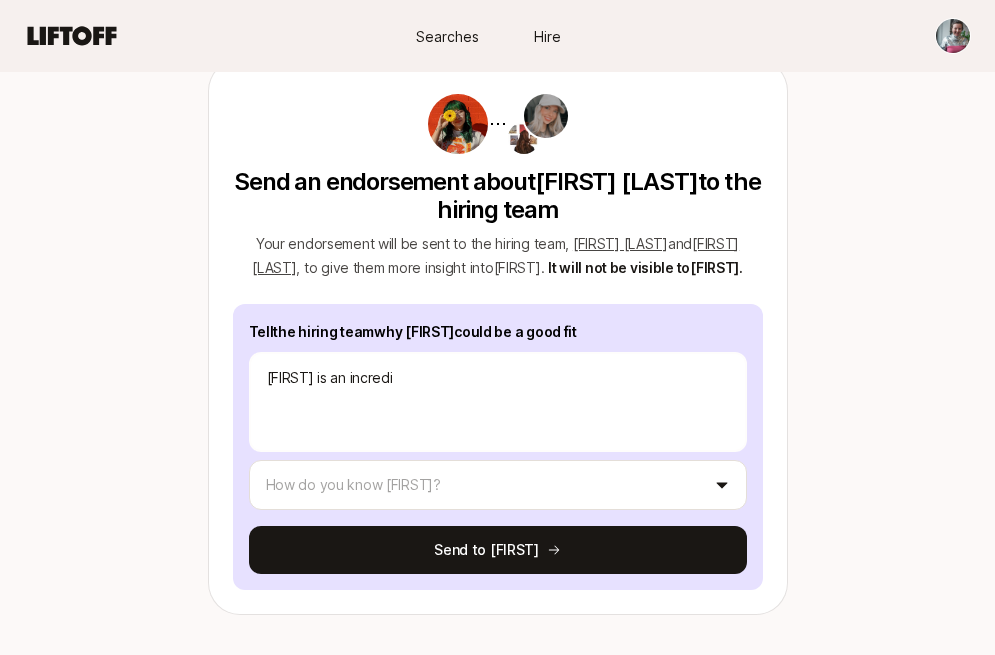 type on "x" 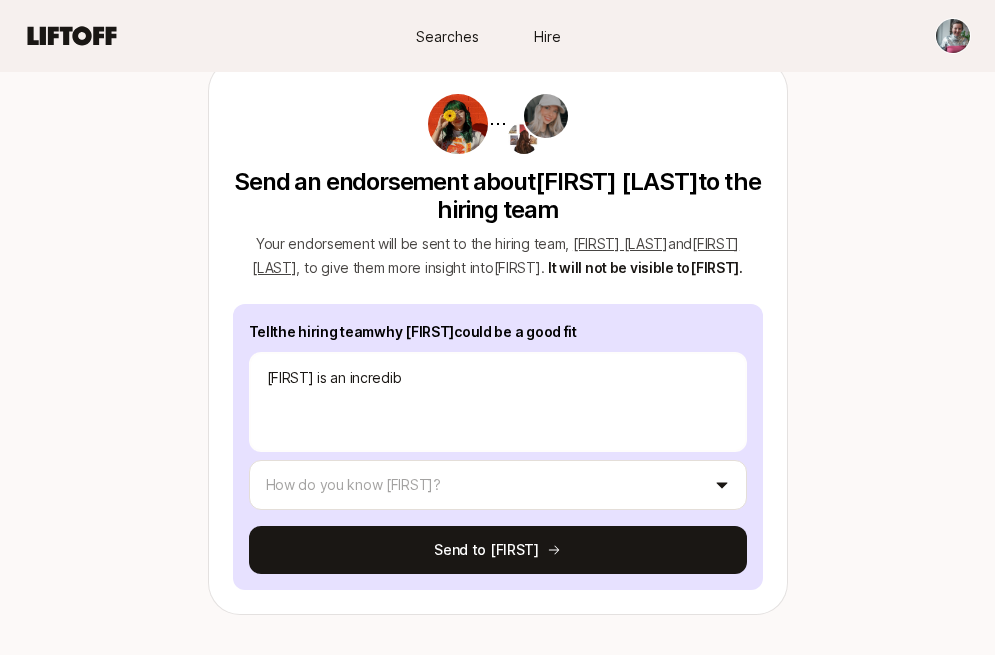 type on "x" 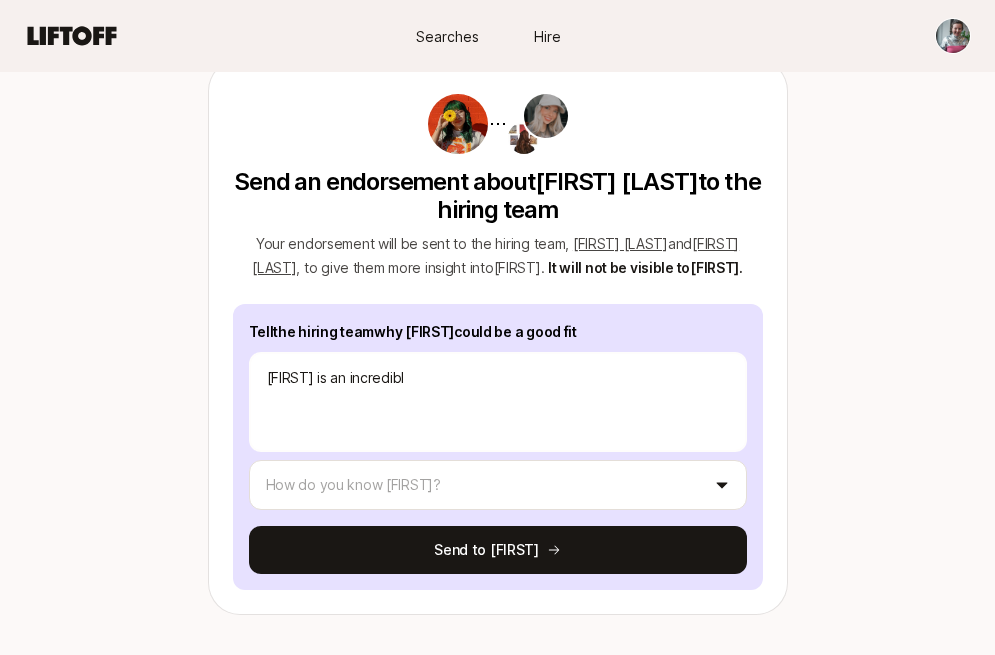 type on "x" 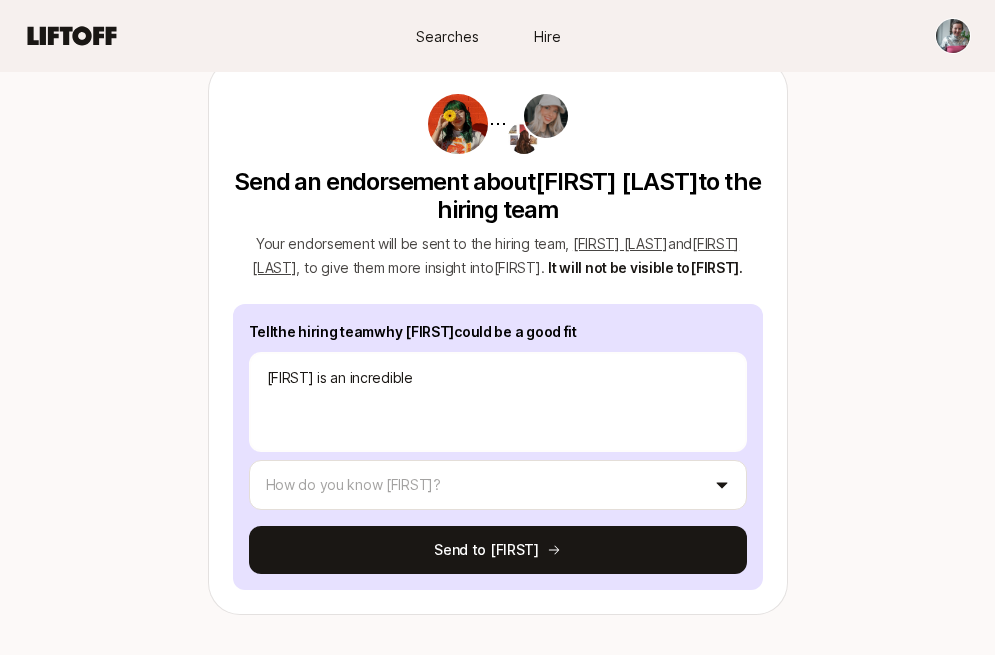 type on "x" 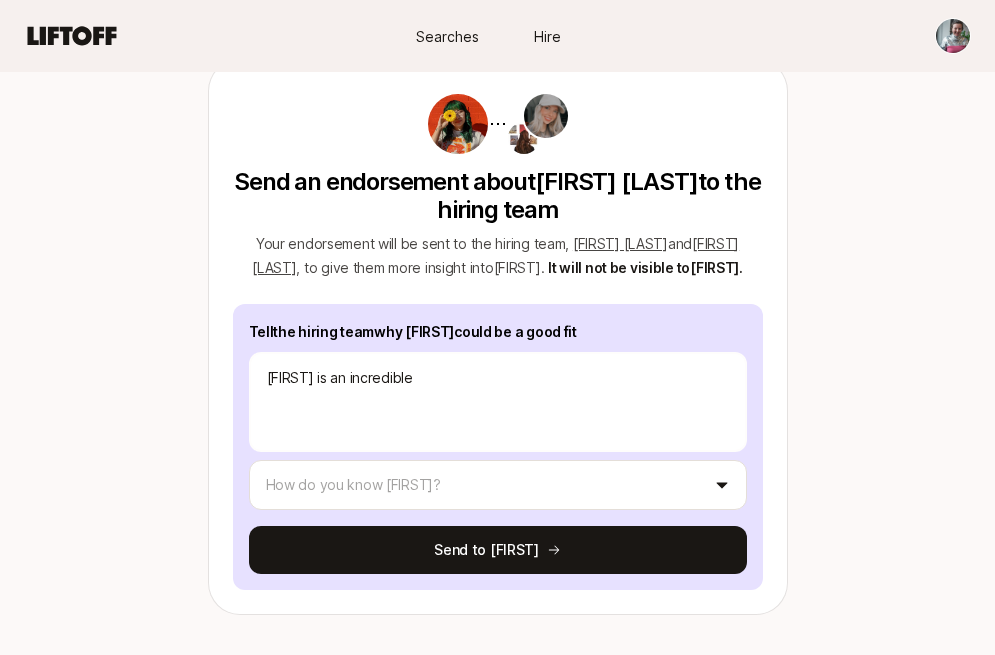 scroll, scrollTop: 1861, scrollLeft: 0, axis: vertical 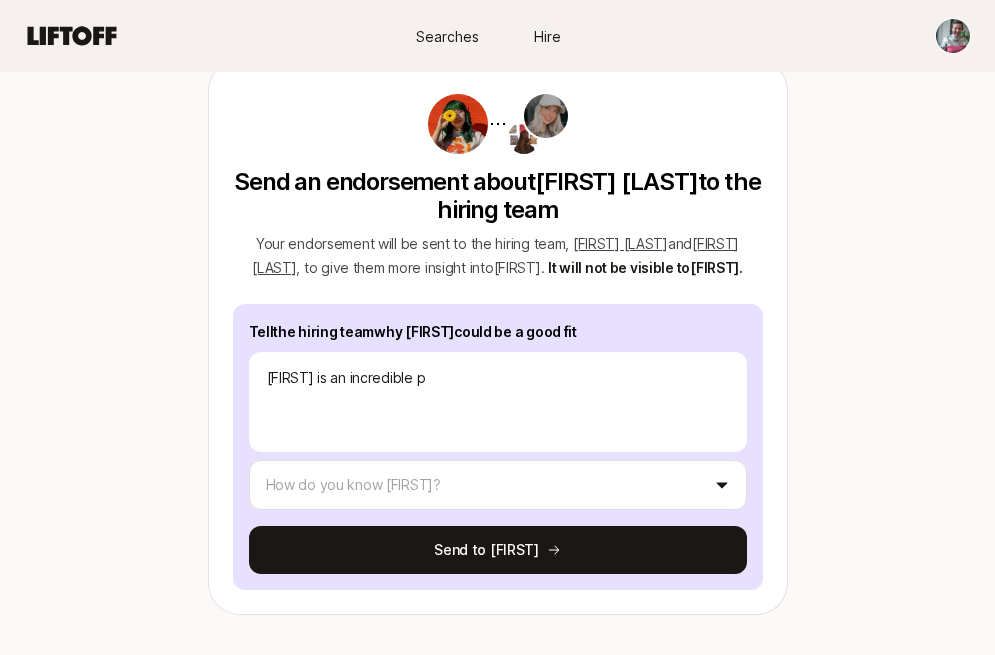 type on "x" 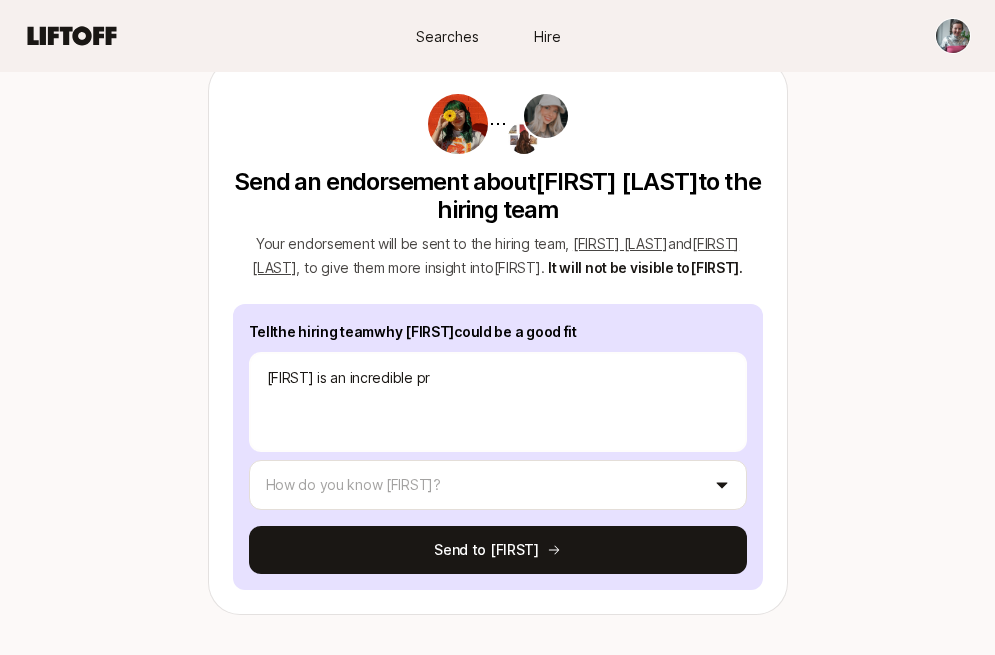 type on "x" 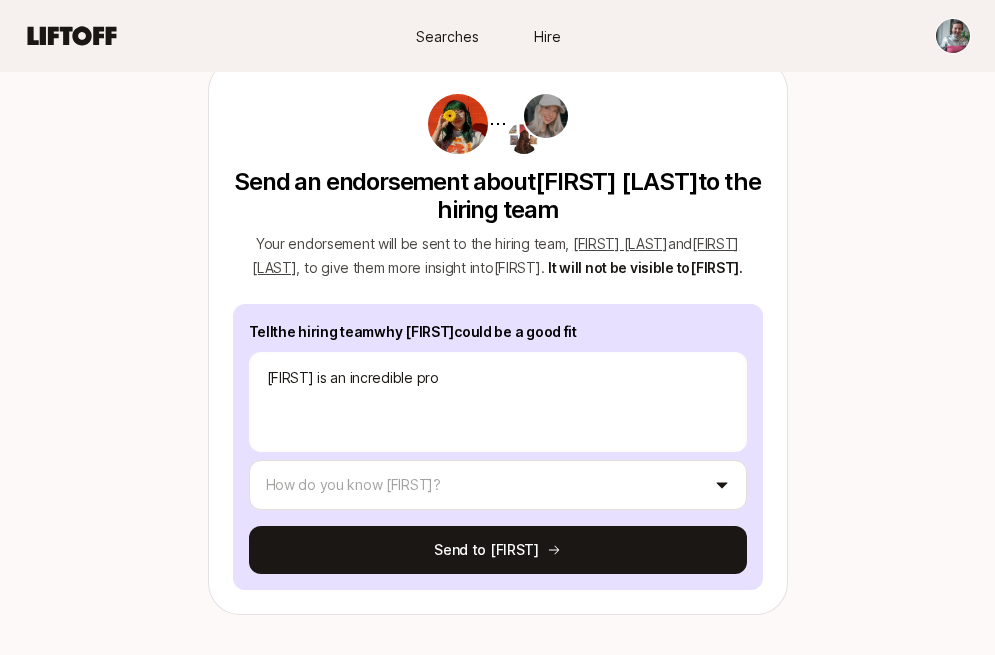 type on "x" 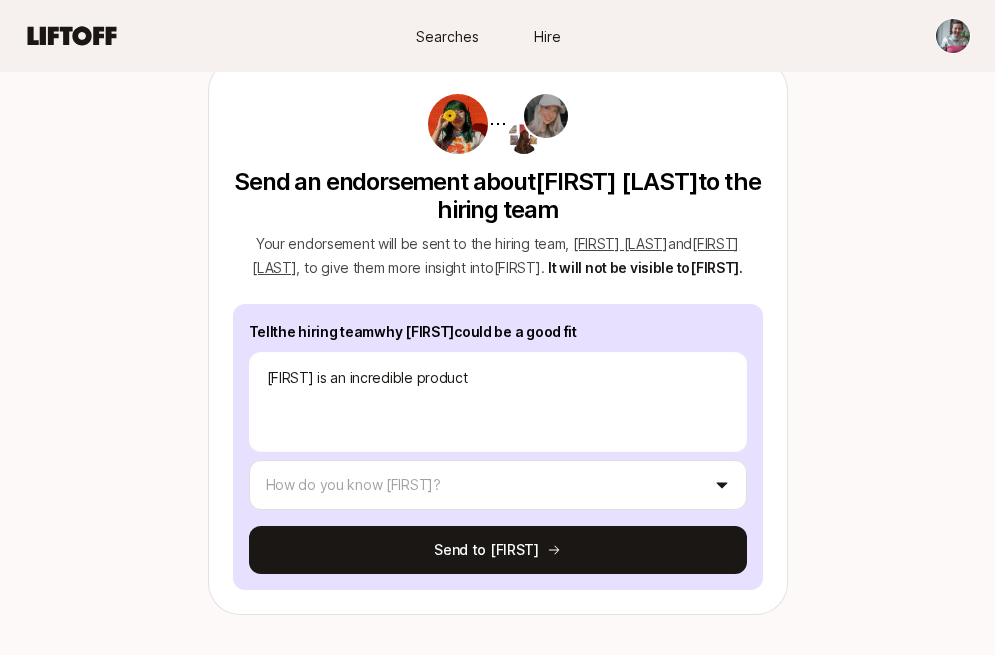 type on "x" 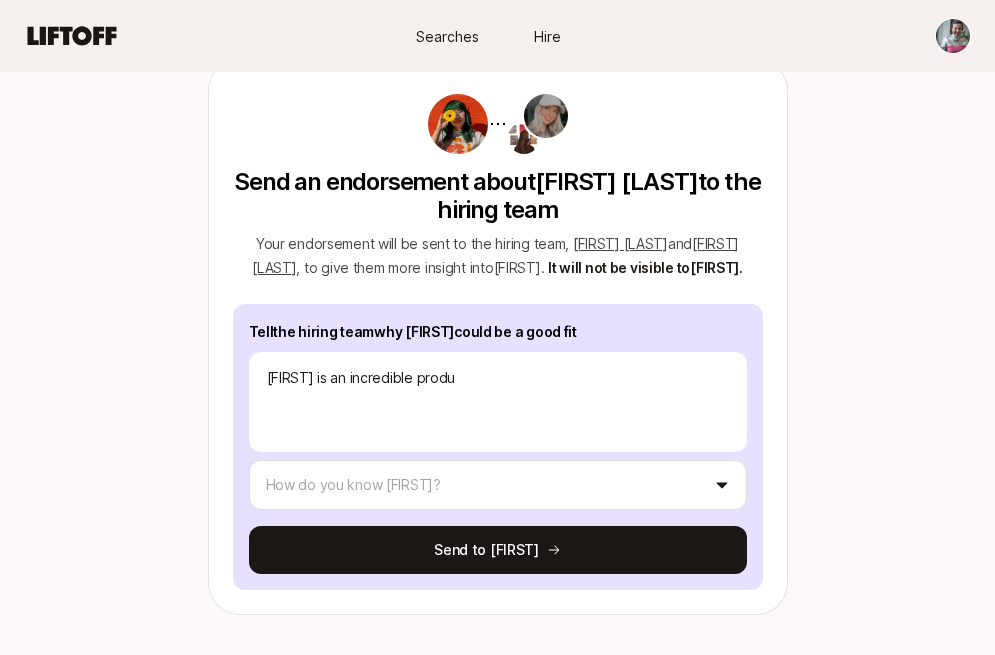 type on "x" 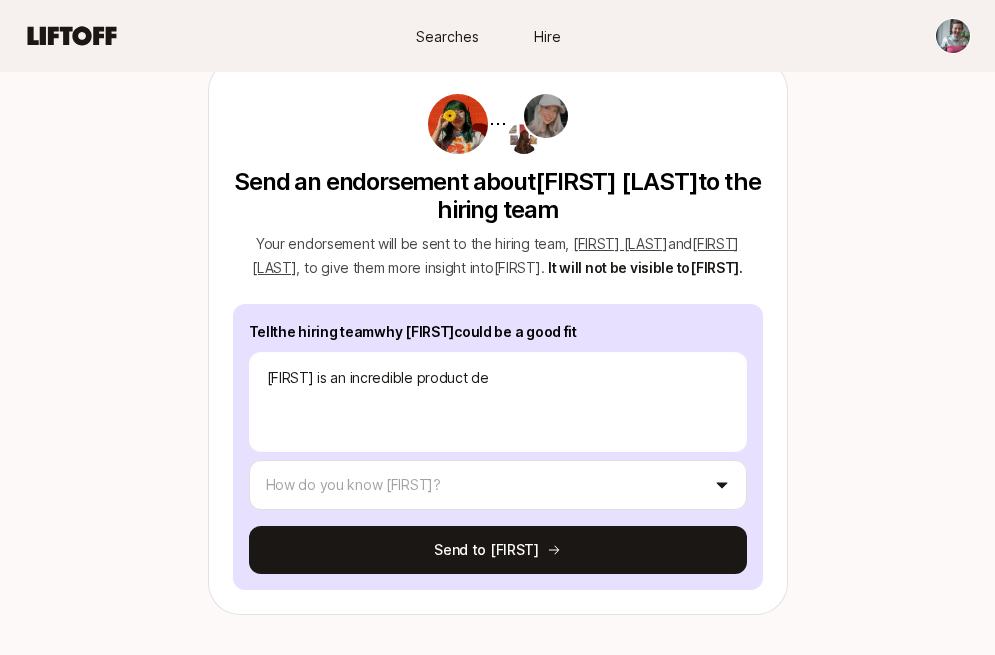type on "x" 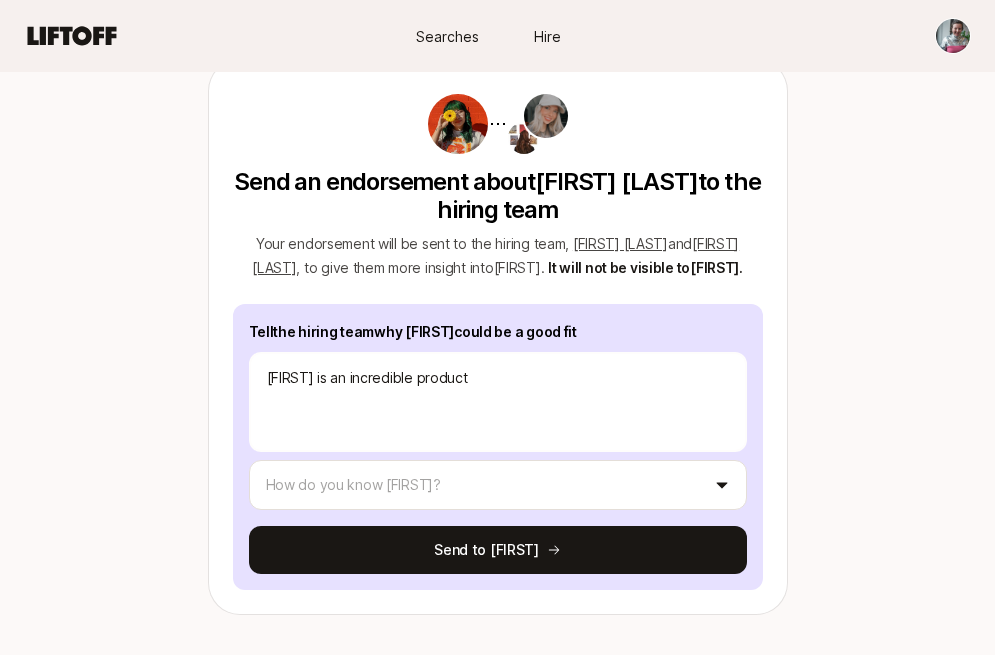type on "x" 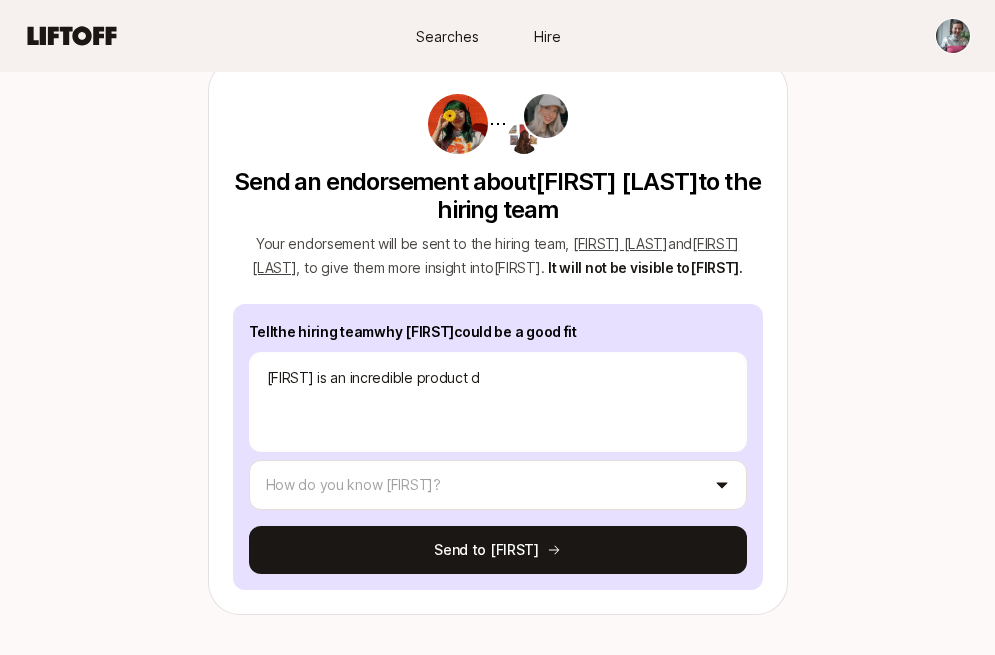 type on "x" 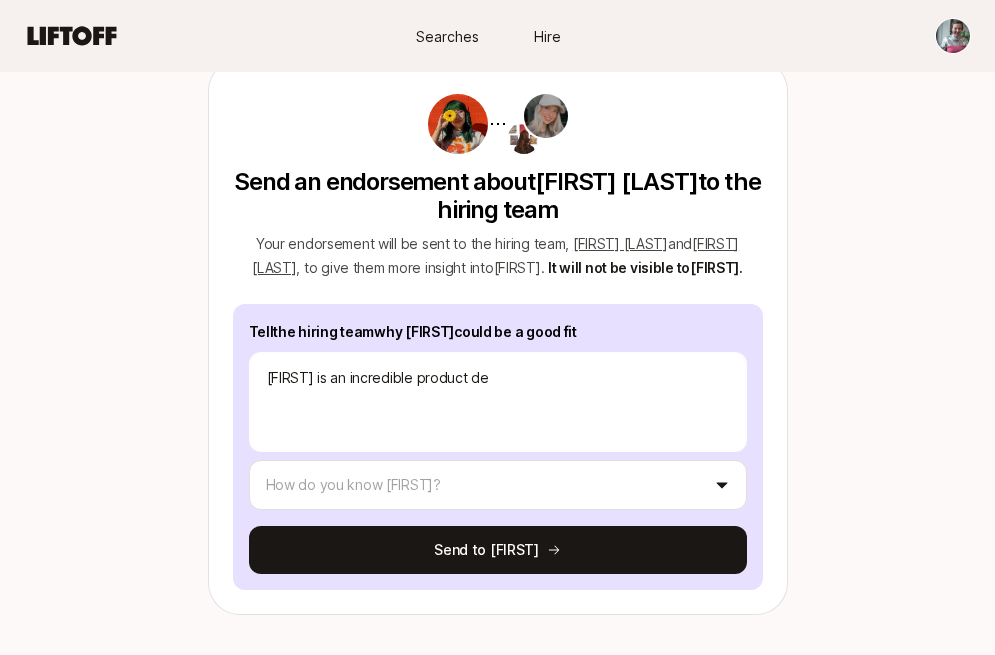 type on "x" 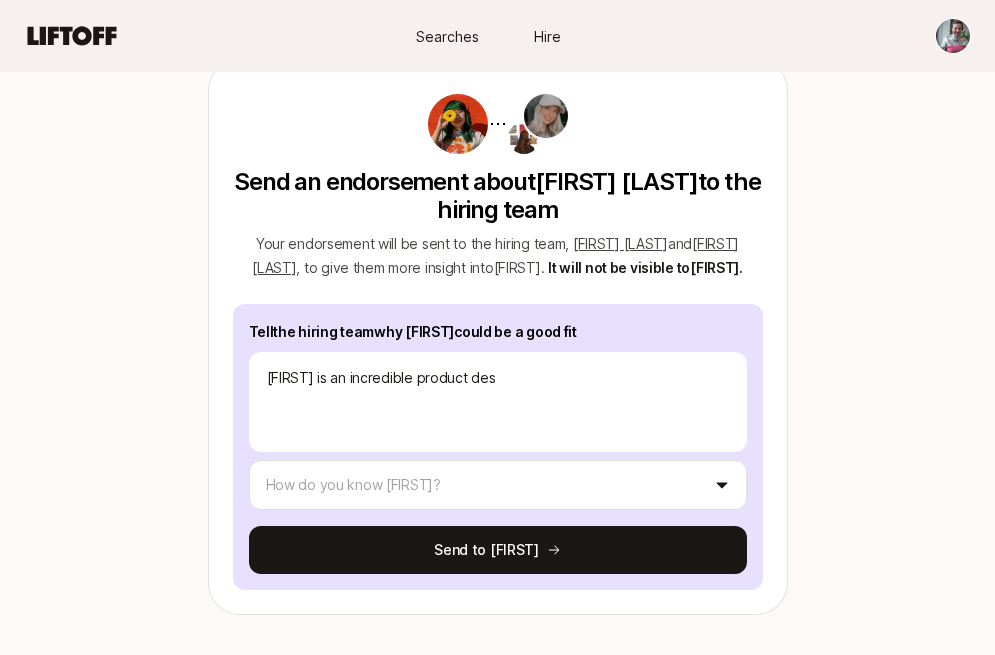 type on "x" 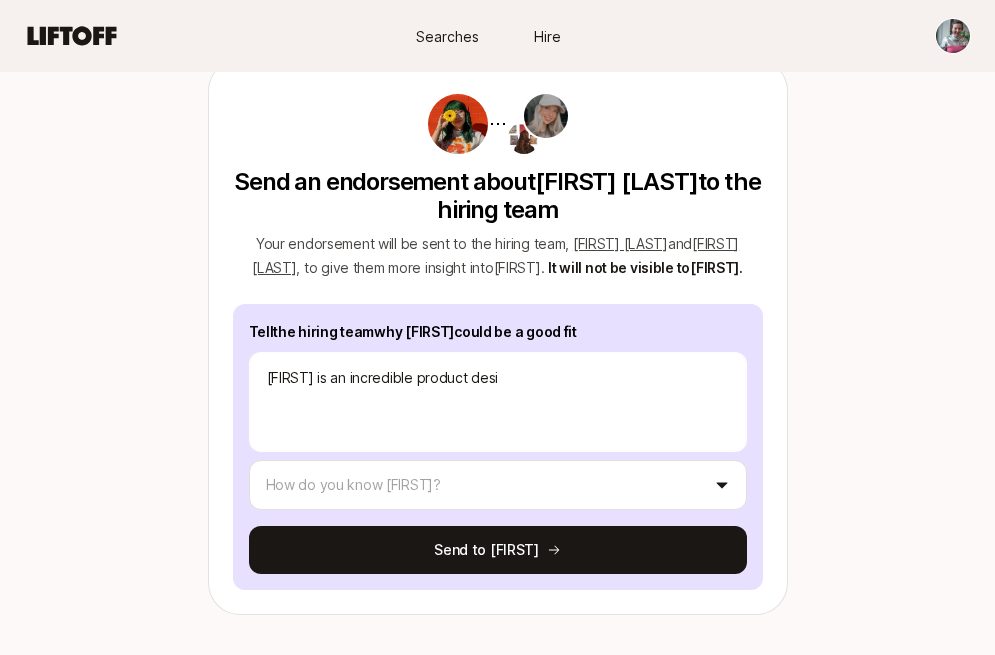 type on "x" 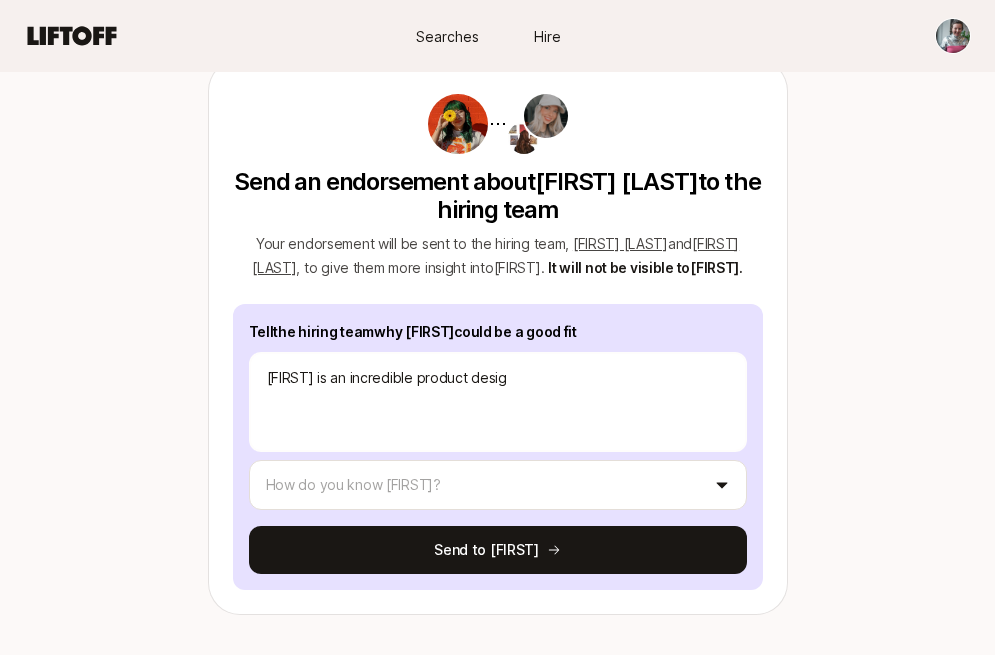 type on "x" 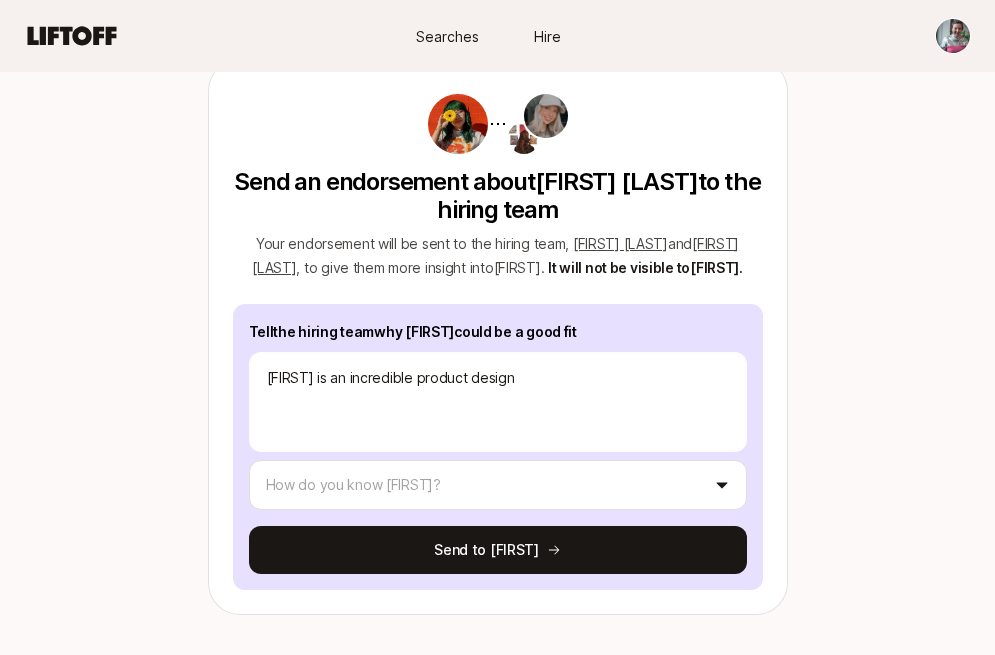 type on "x" 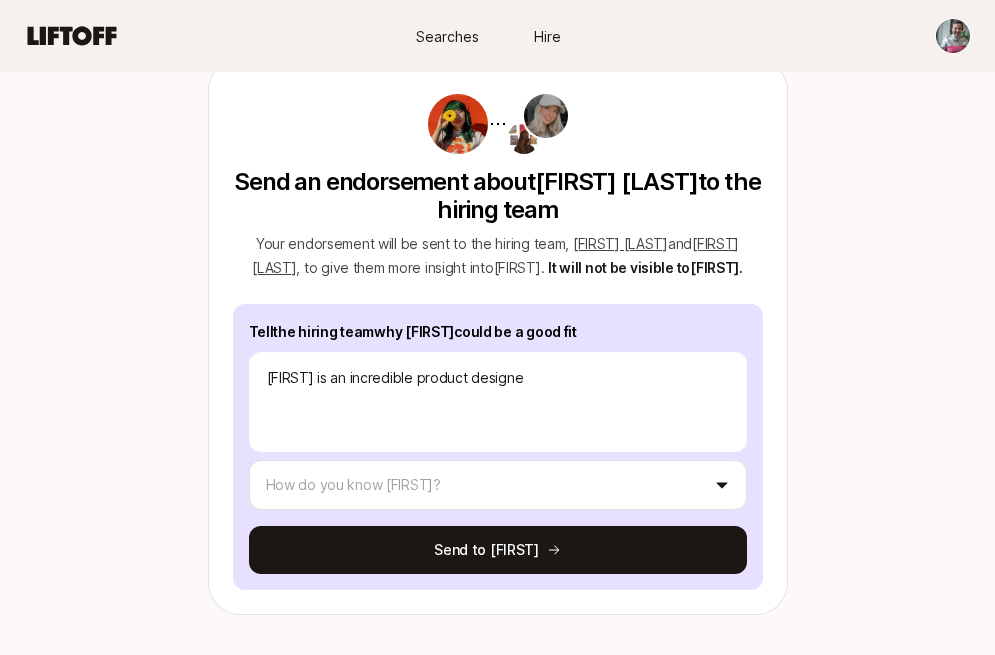 type on "x" 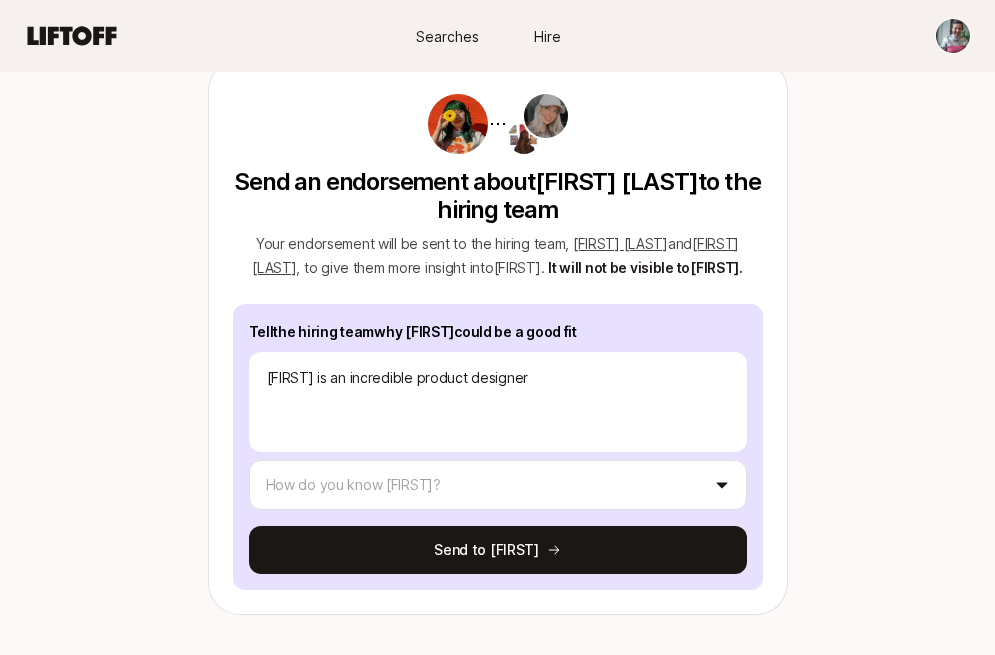 type on "x" 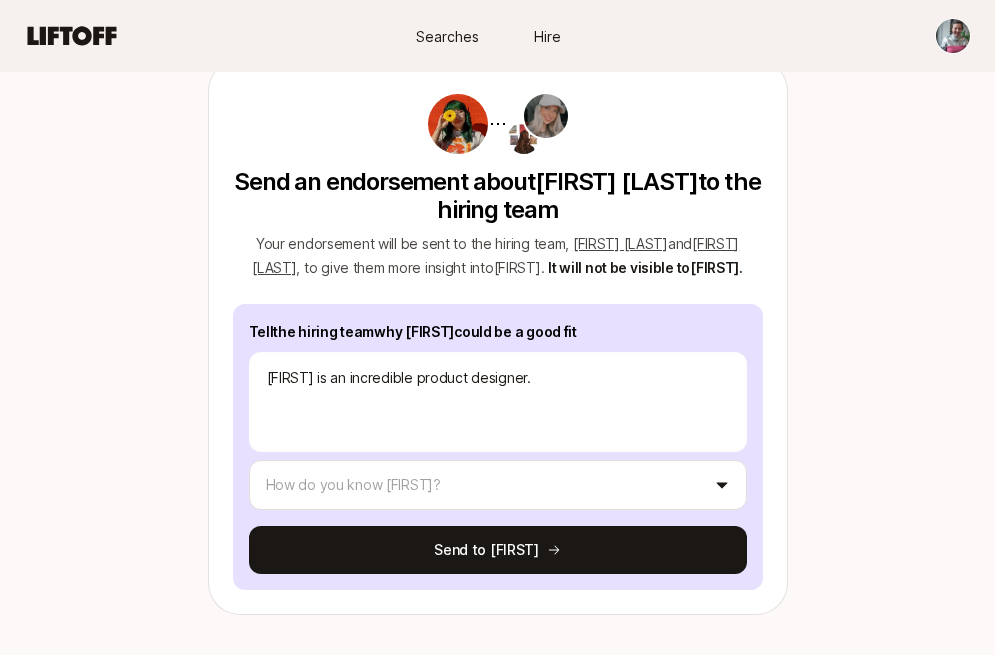 type on "x" 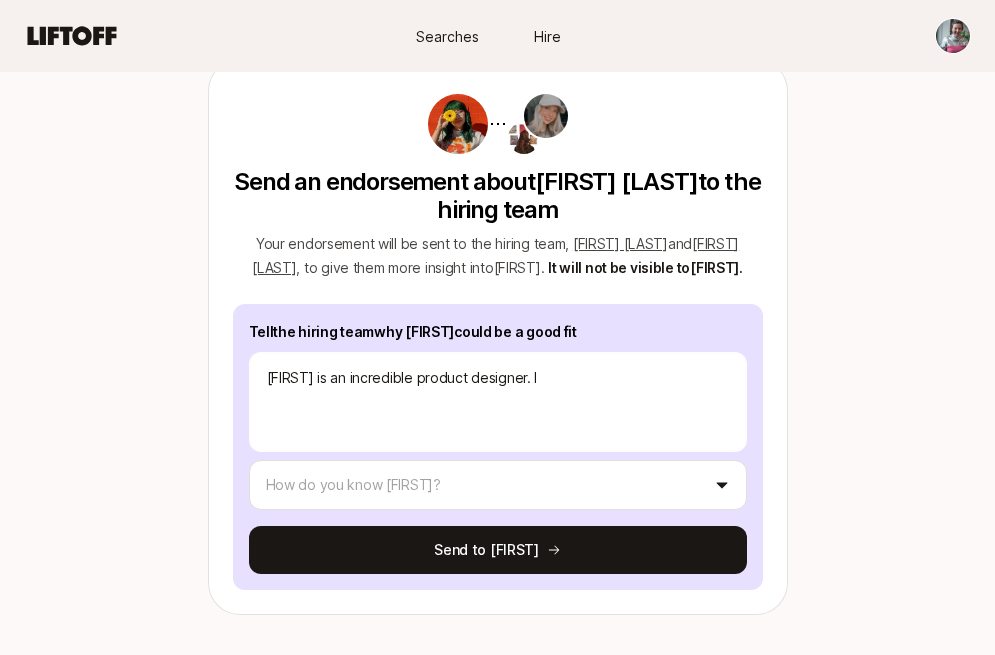 type on "x" 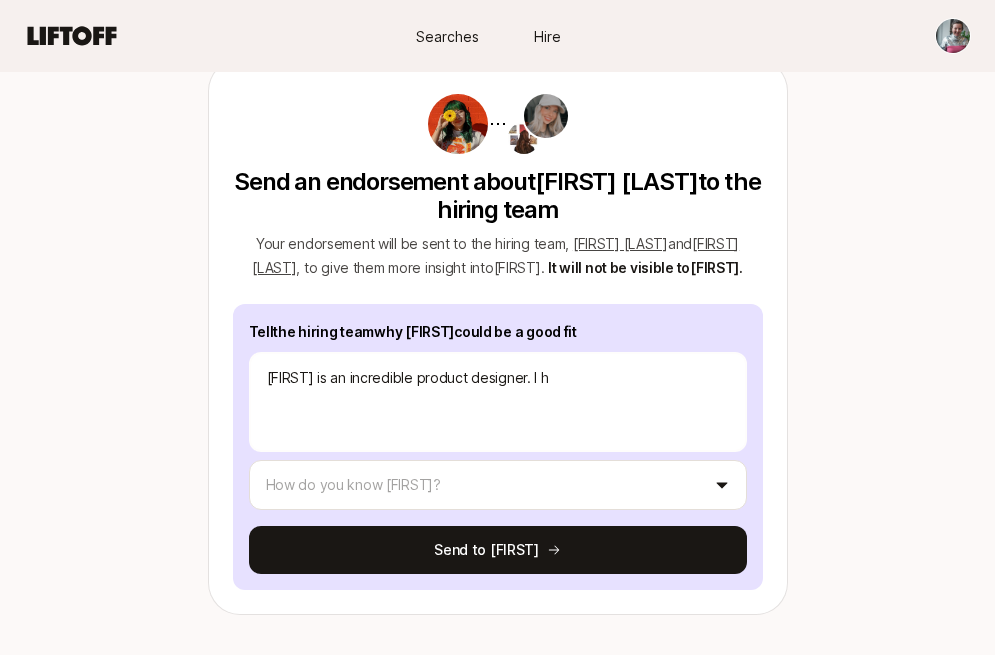 type on "x" 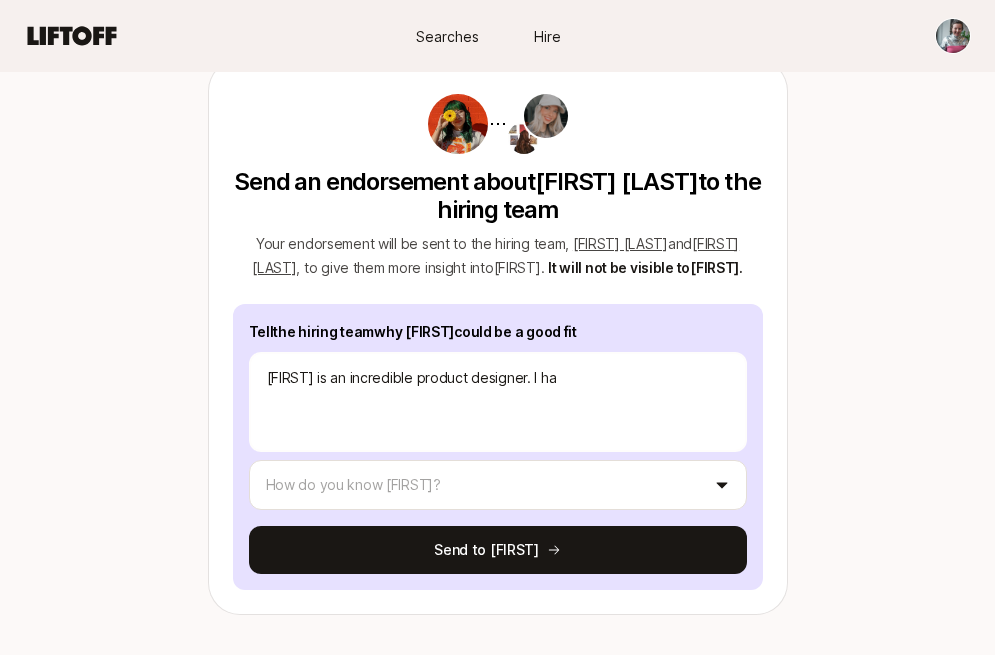 type on "x" 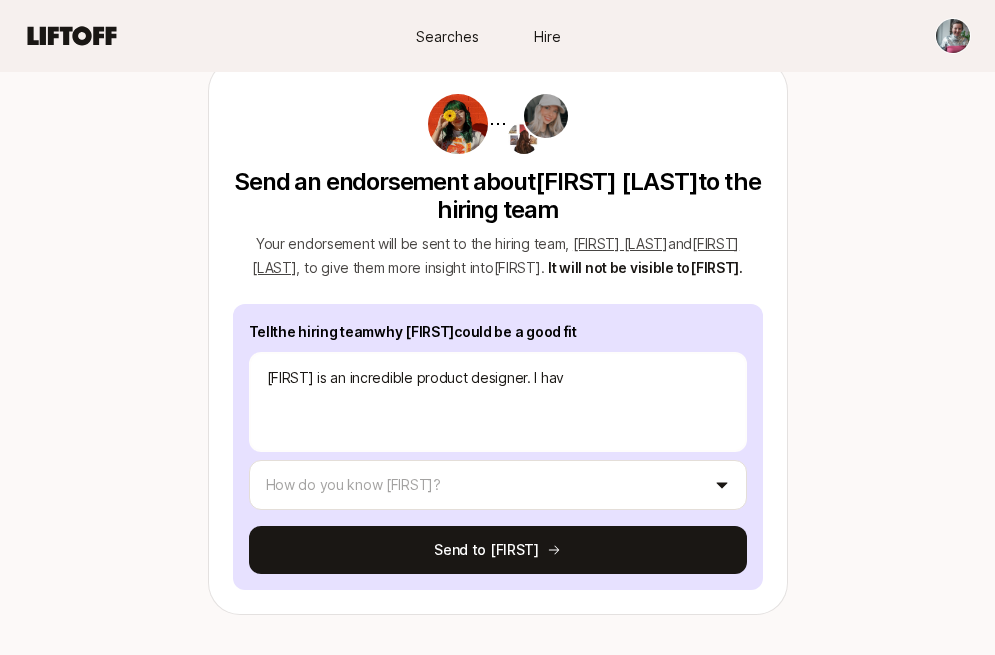 type on "x" 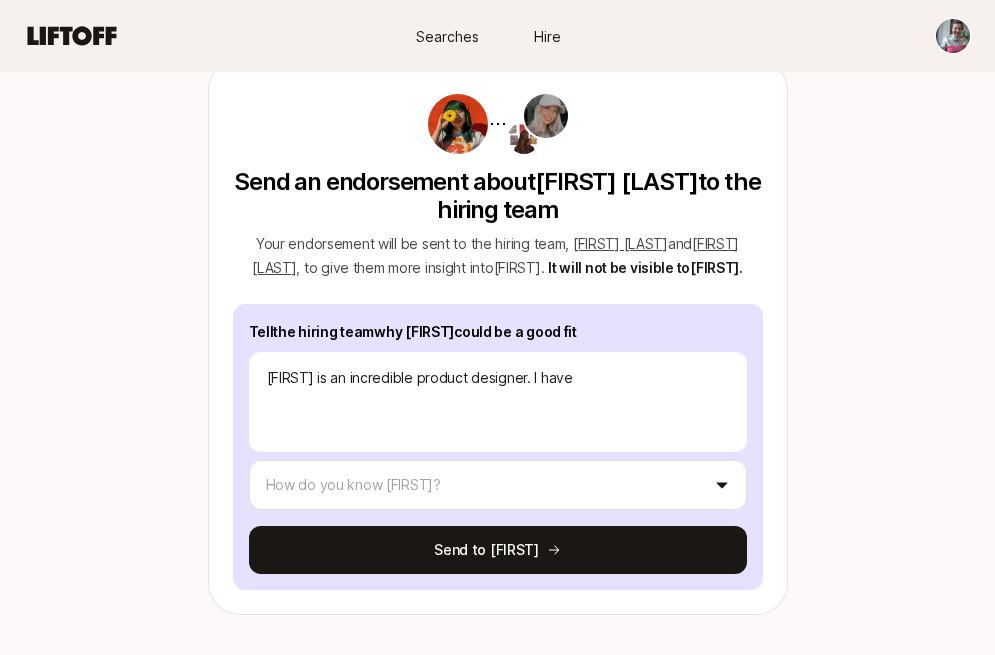 type on "x" 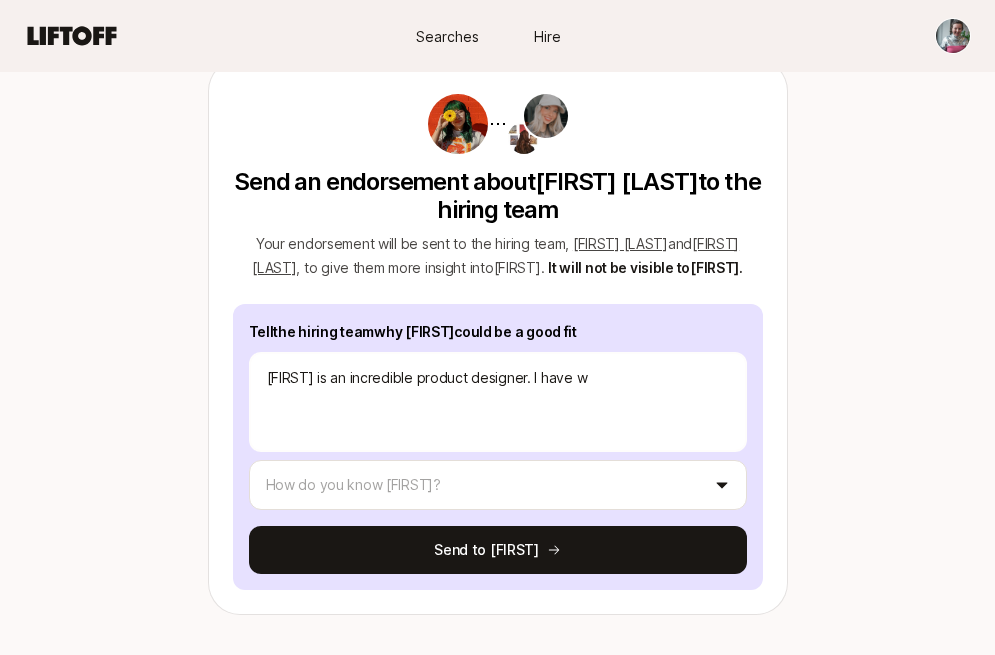 type on "x" 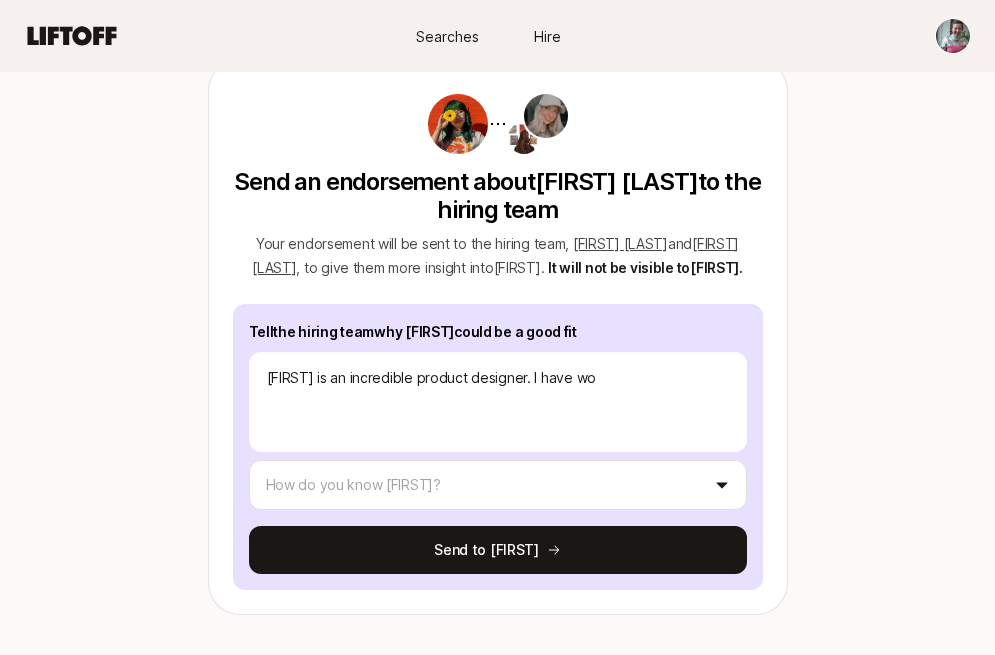 type on "x" 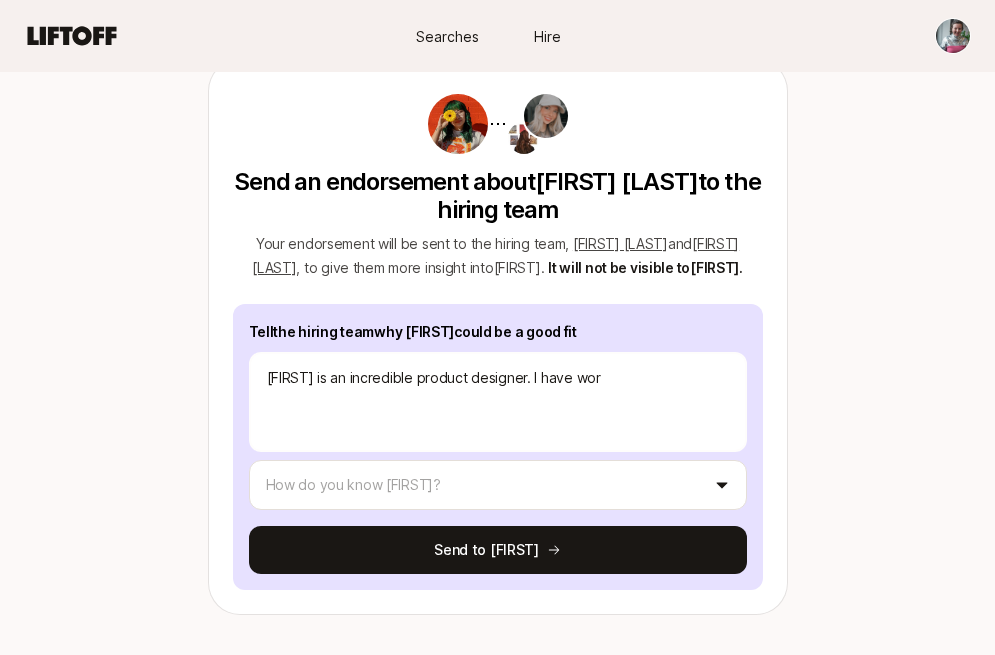 type on "x" 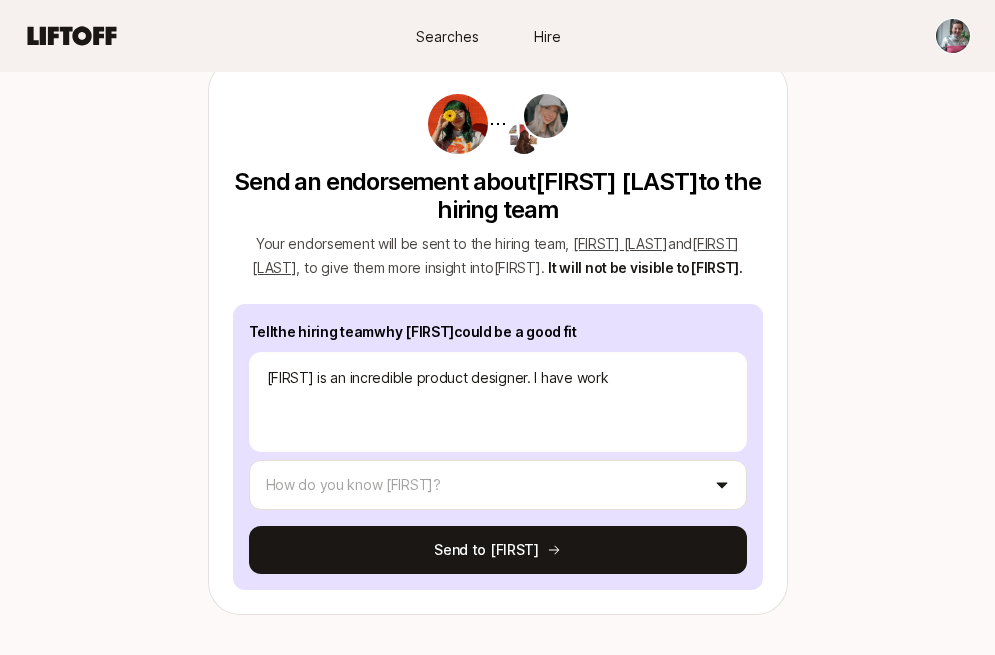type on "x" 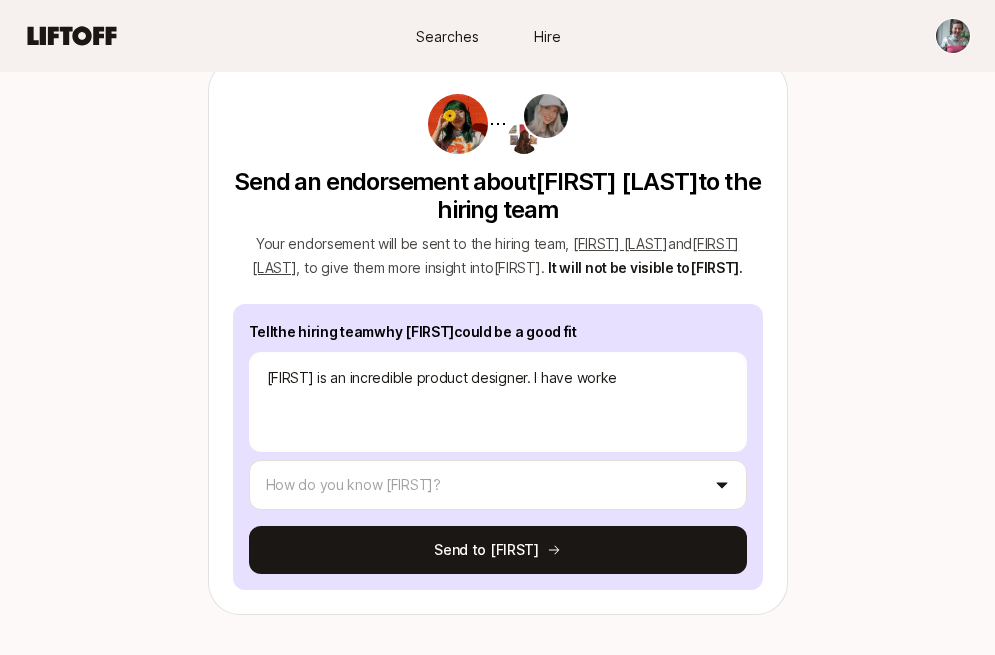 type on "x" 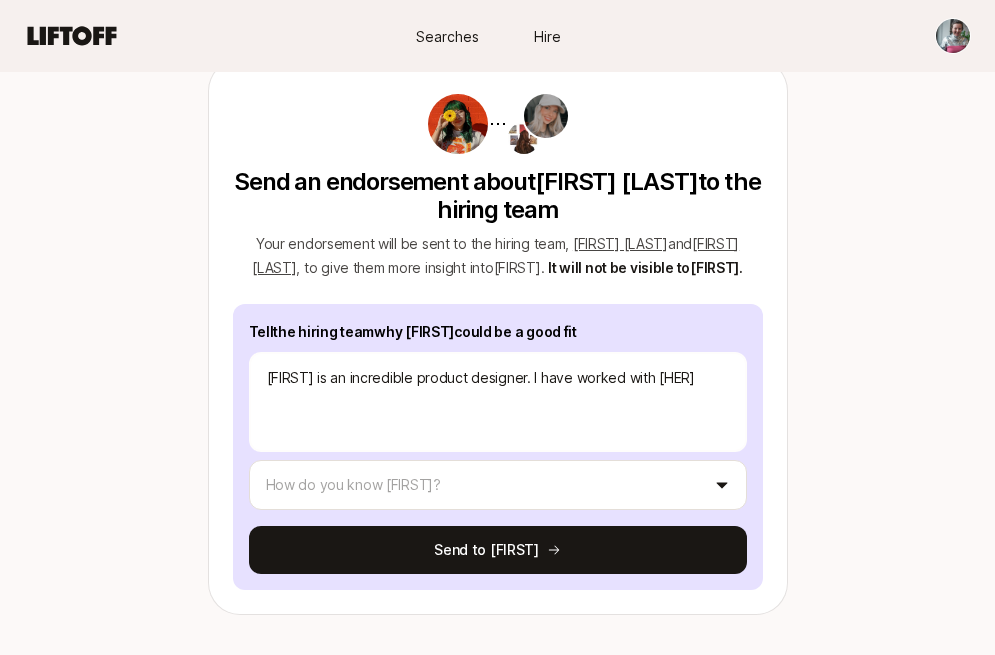 type on "x" 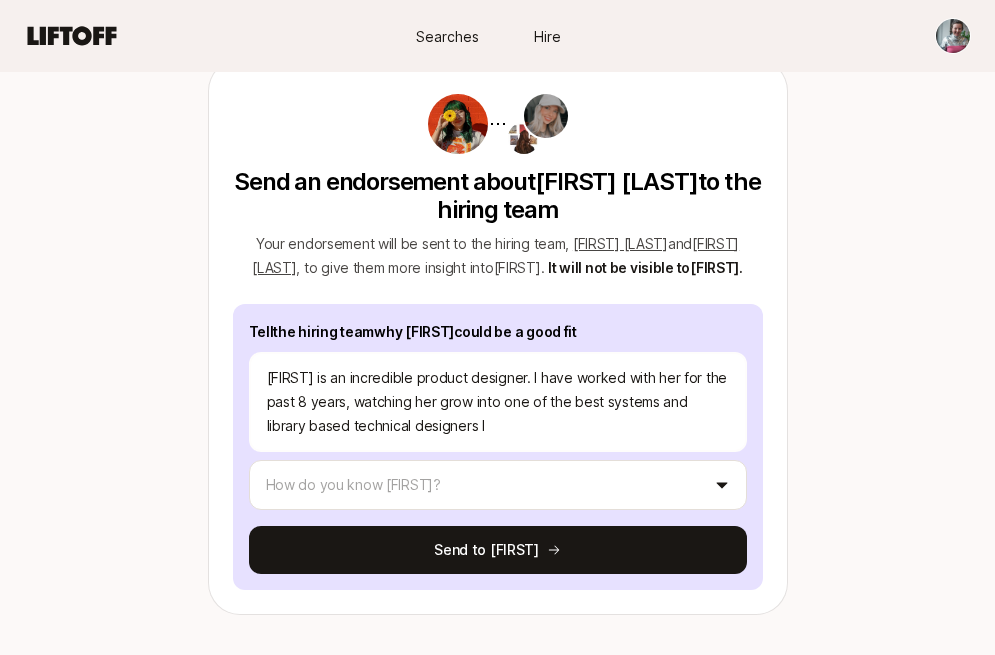 type on "x" 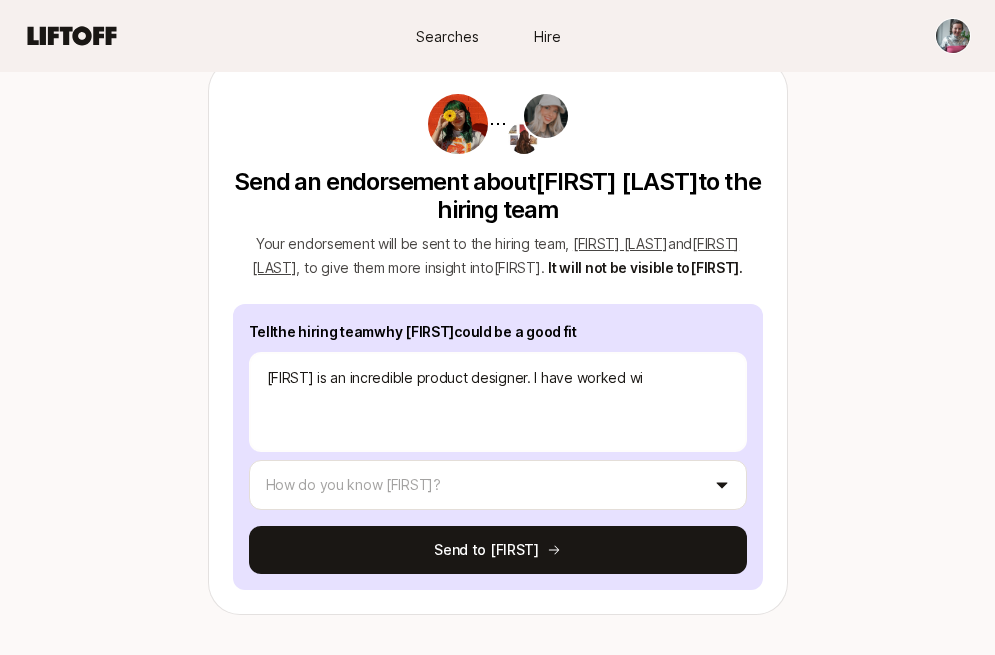 type on "x" 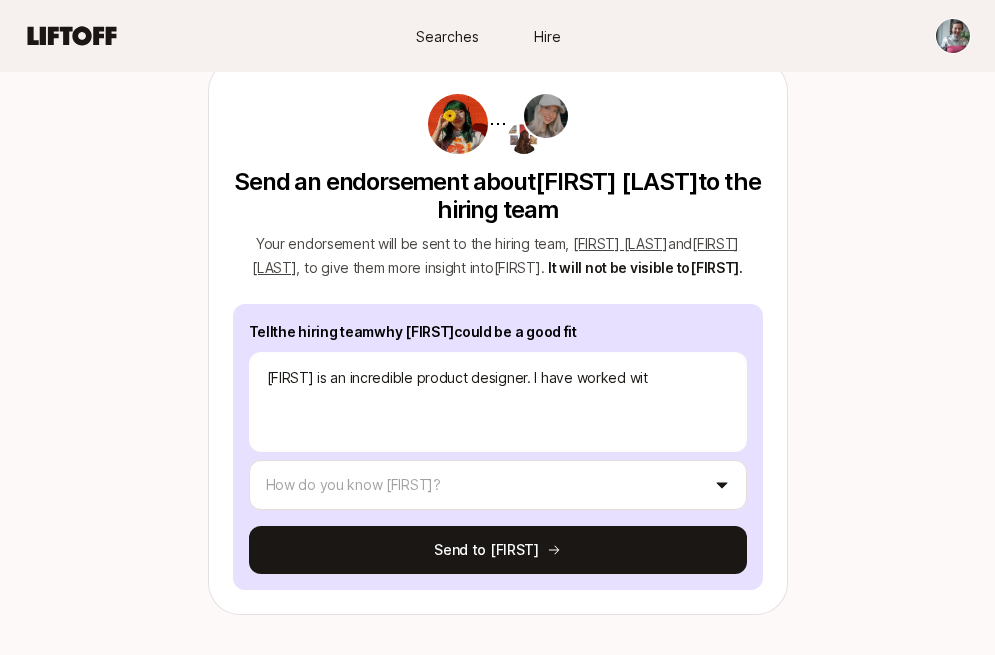 type on "x" 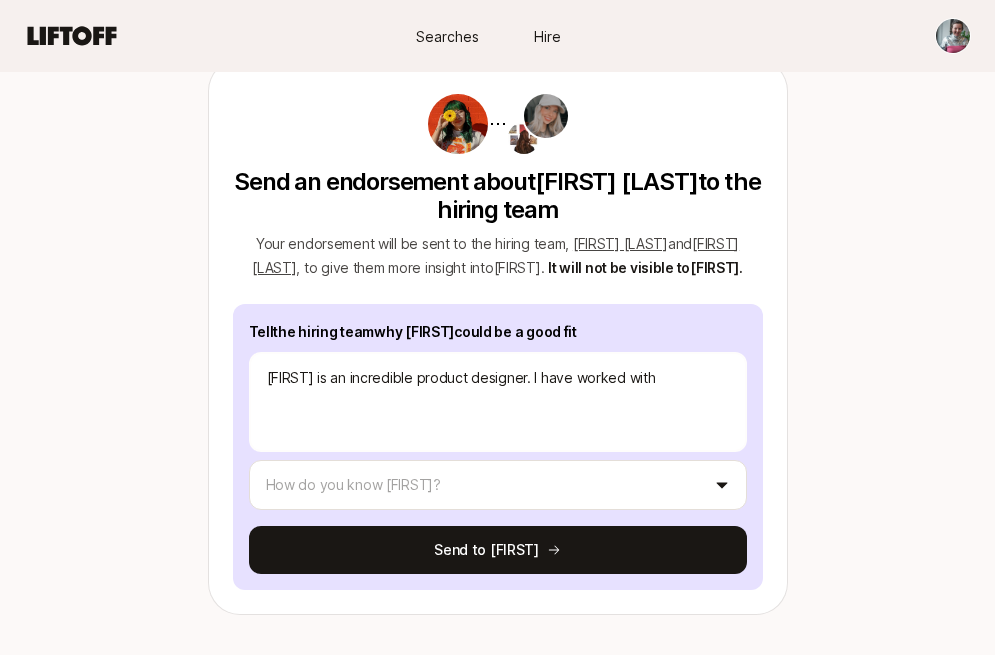 type on "x" 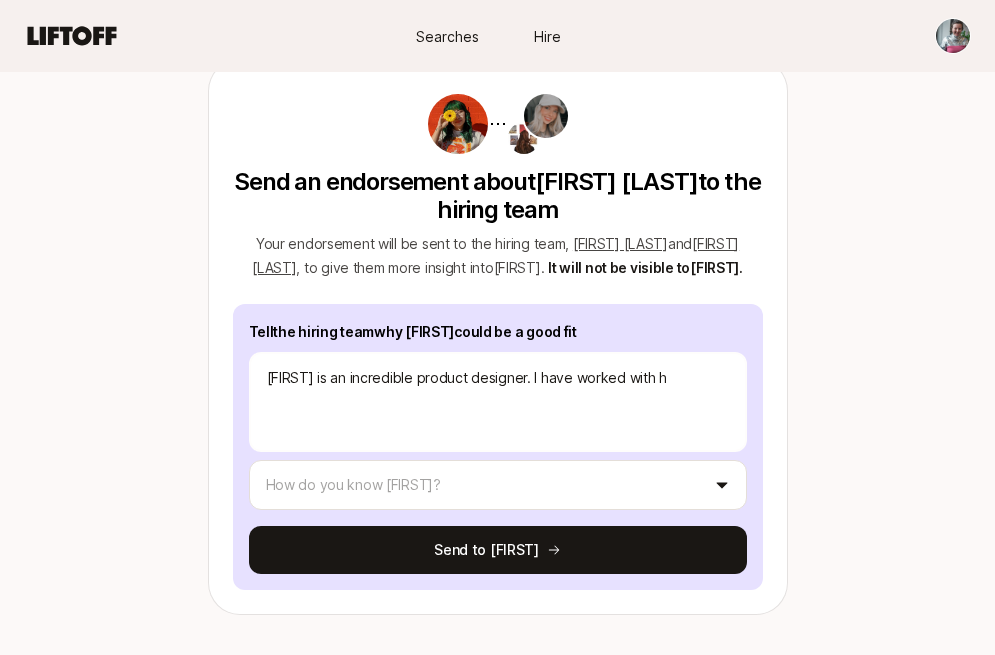 type on "x" 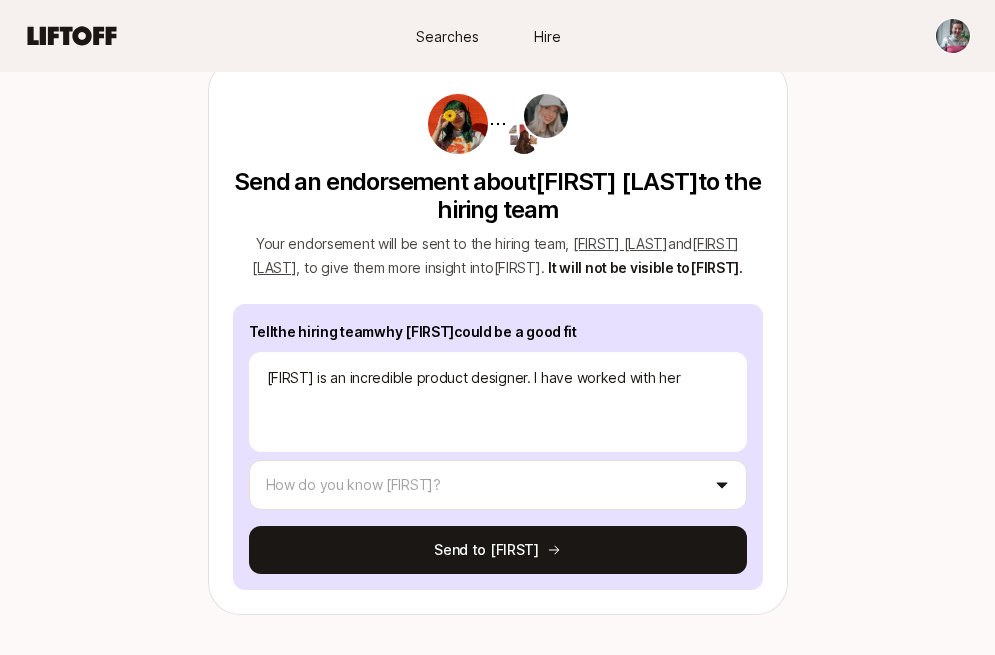 type on "x" 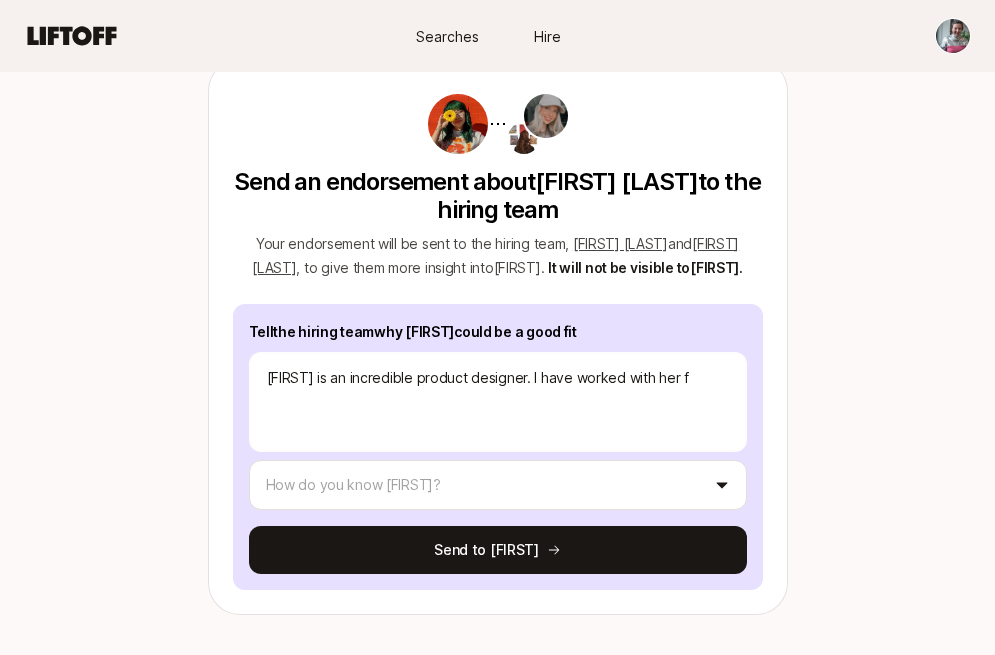 type on "x" 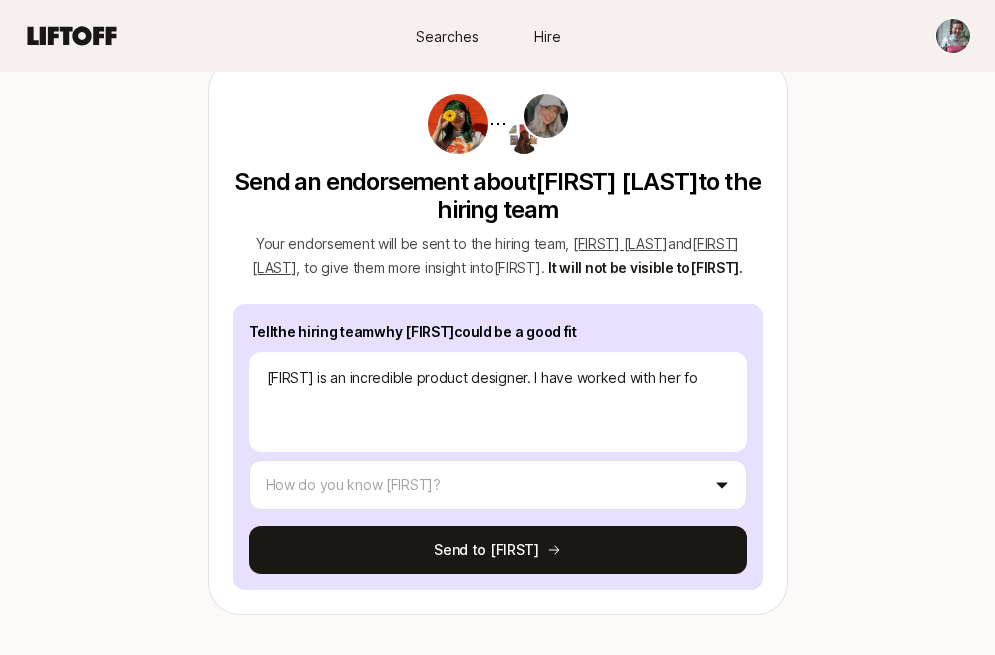 type on "x" 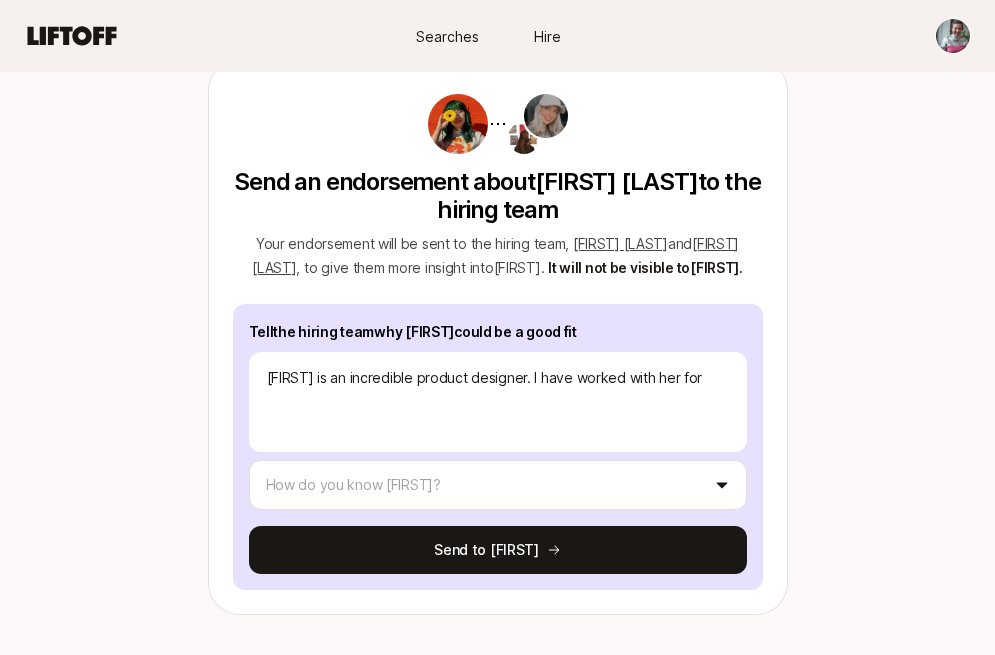 type on "x" 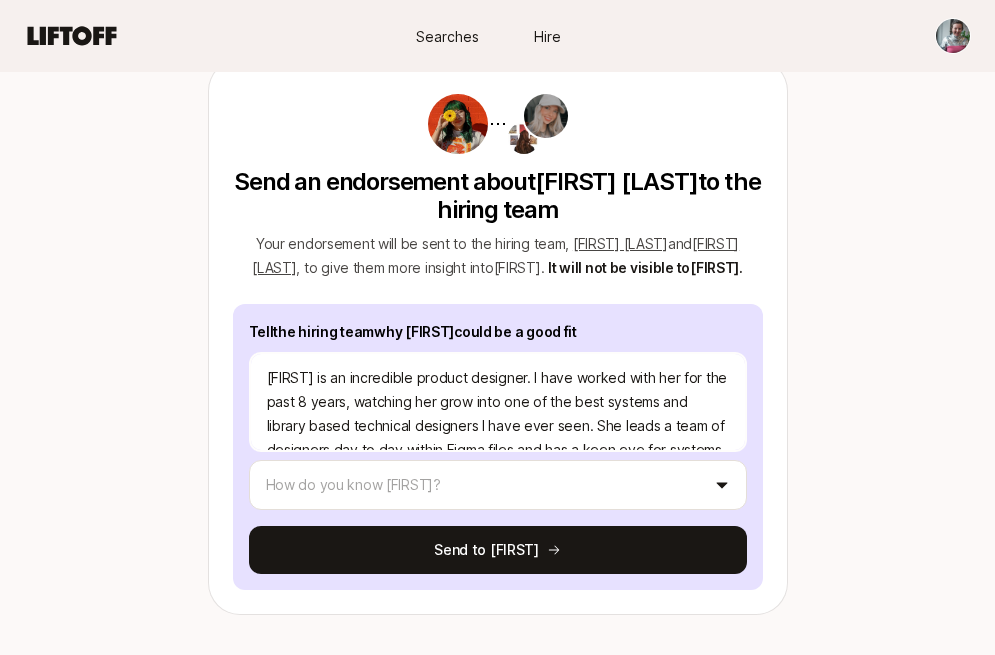 type on "x" 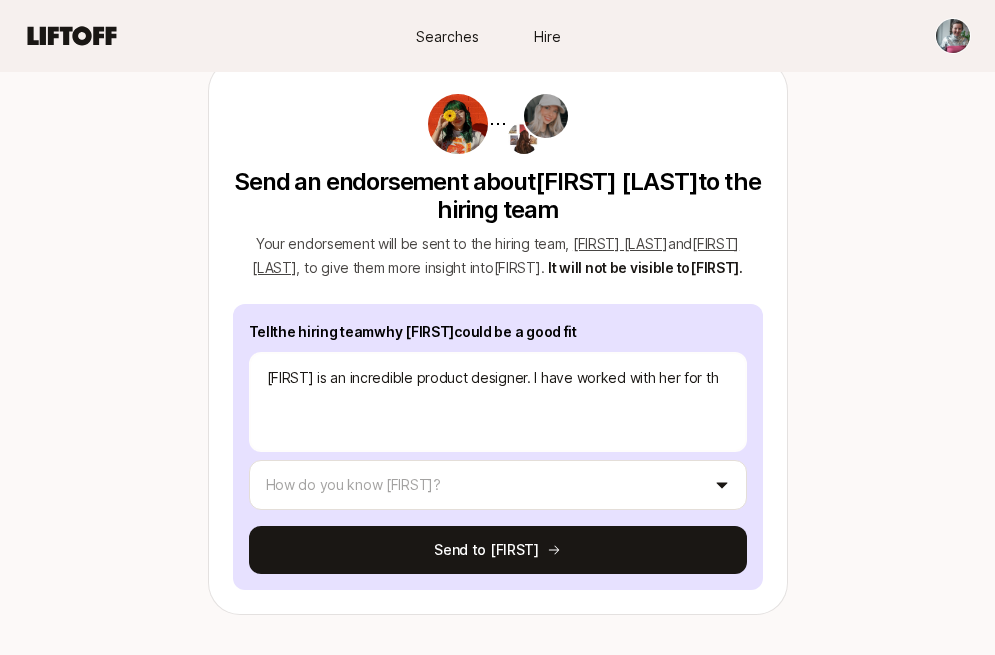 type on "x" 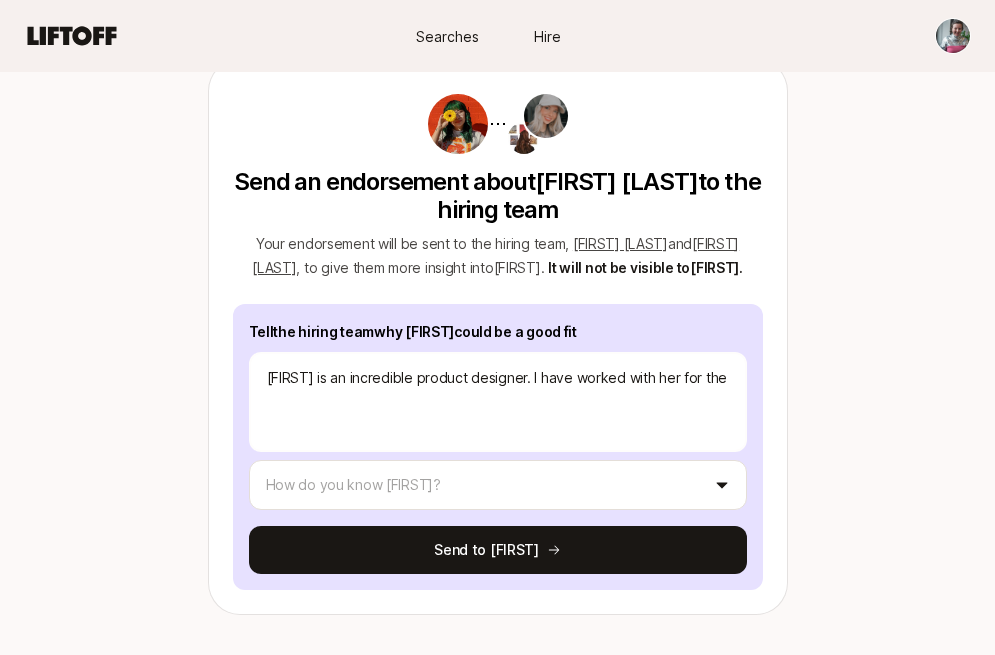 type on "x" 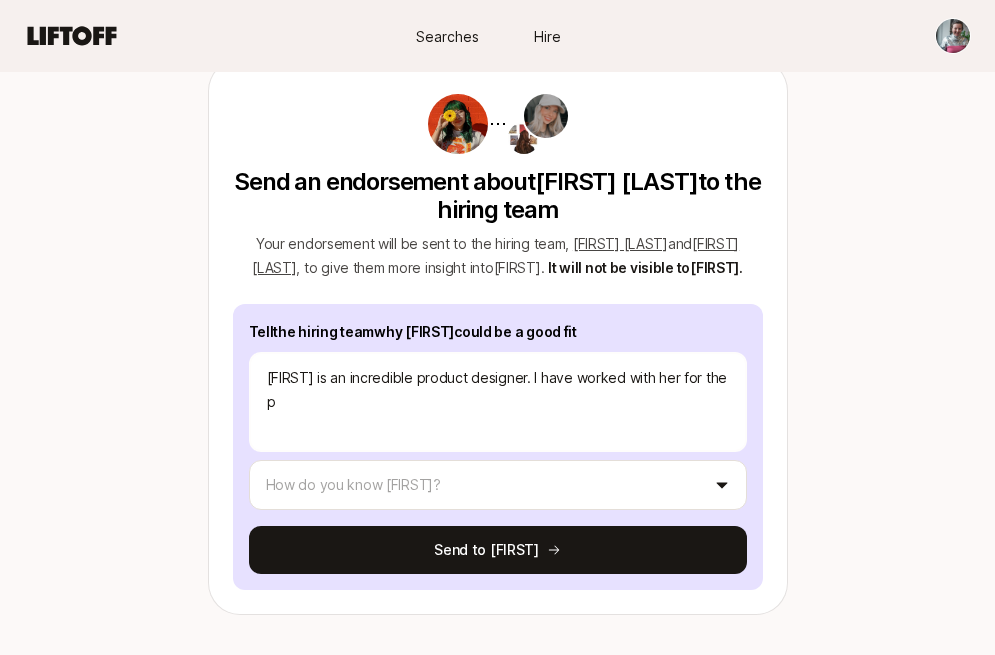 type on "x" 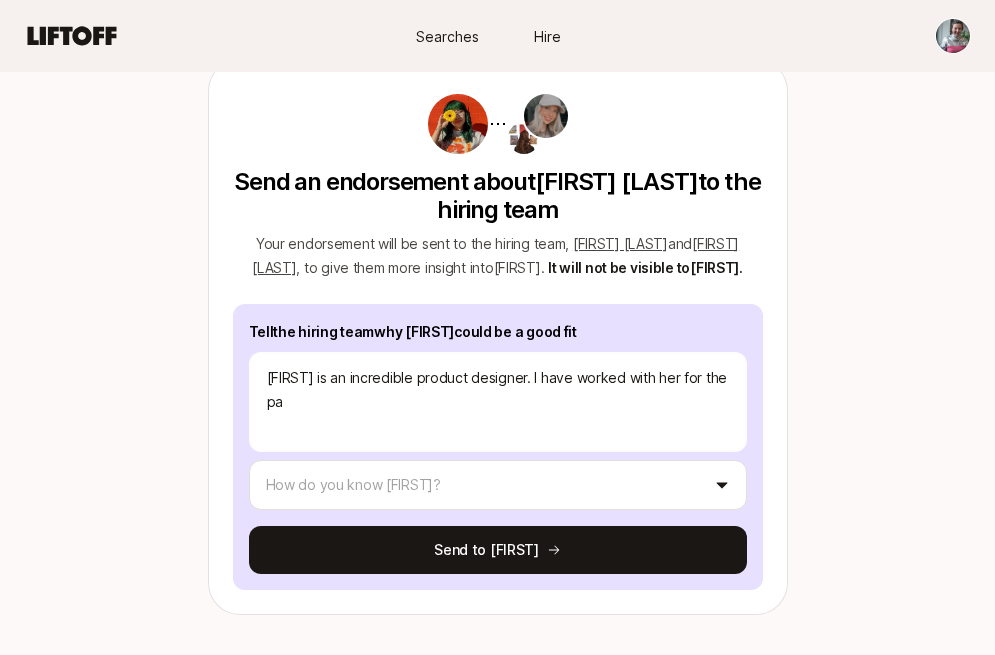 type on "x" 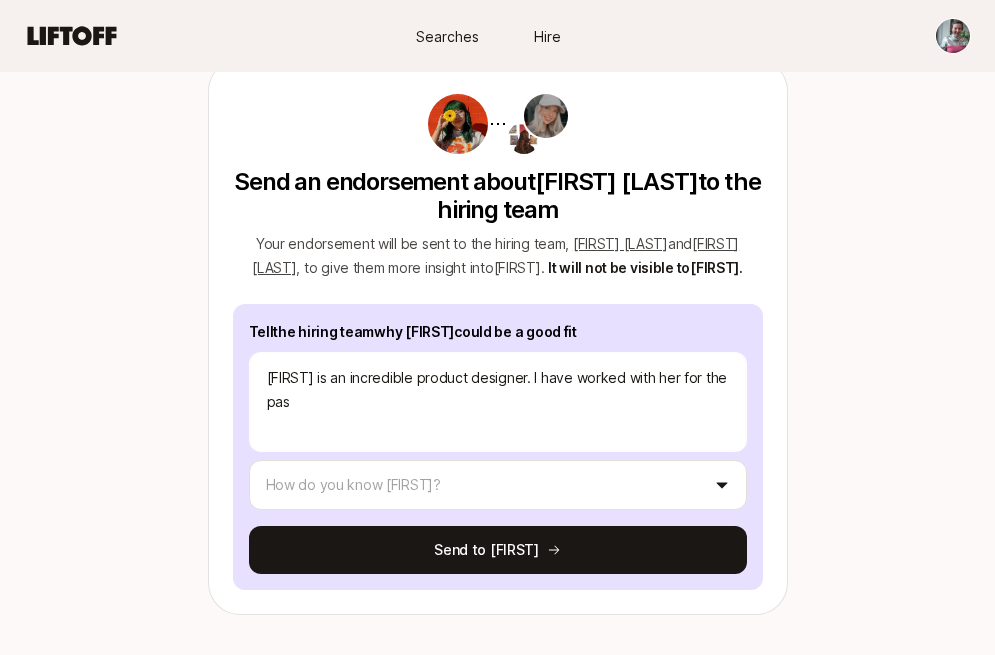 type on "x" 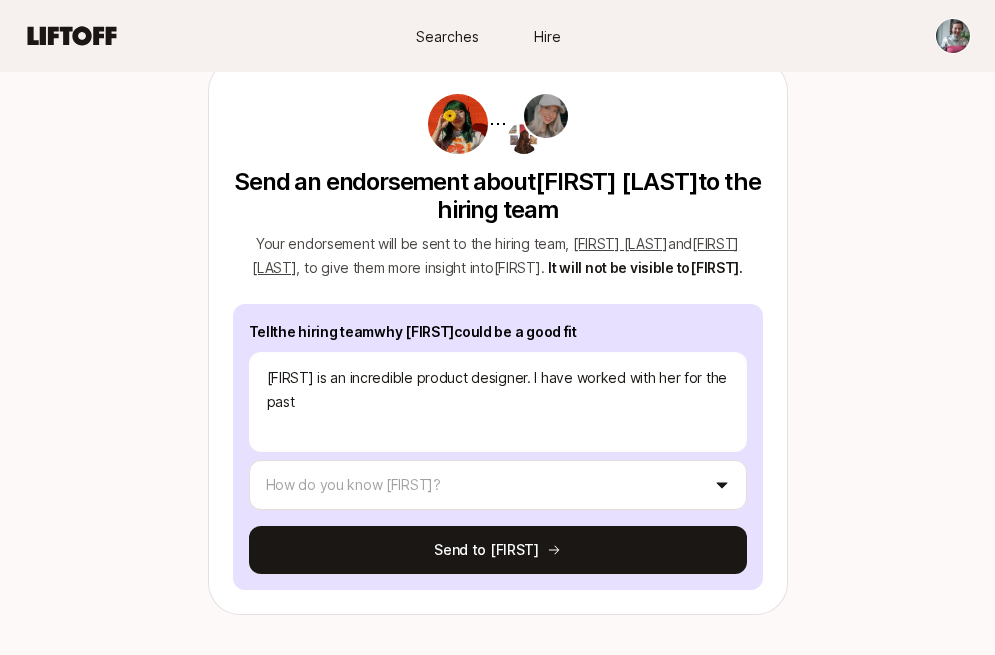 type on "x" 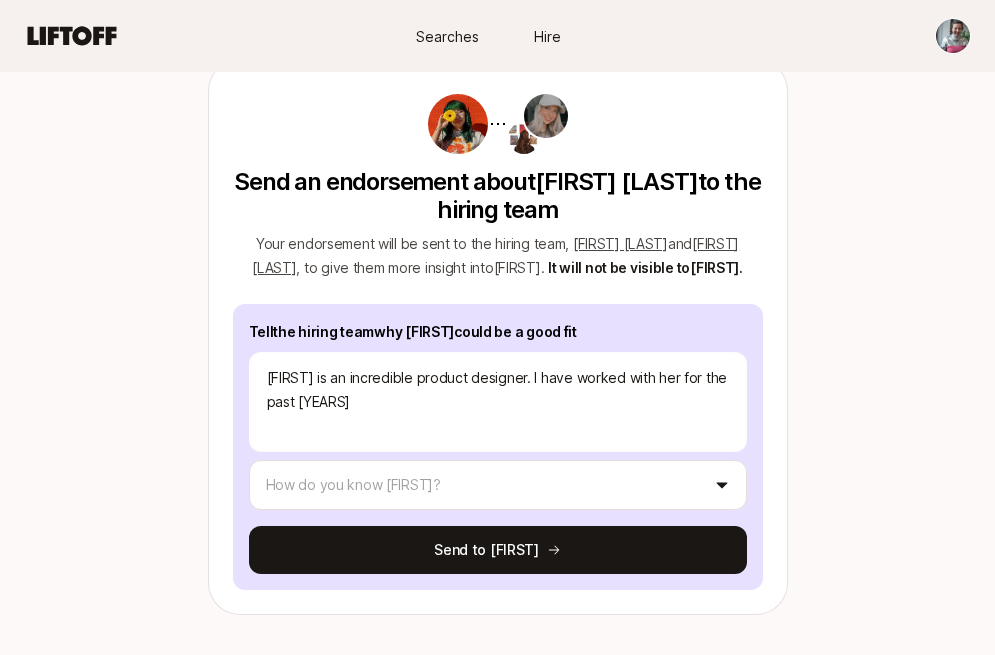 type on "x" 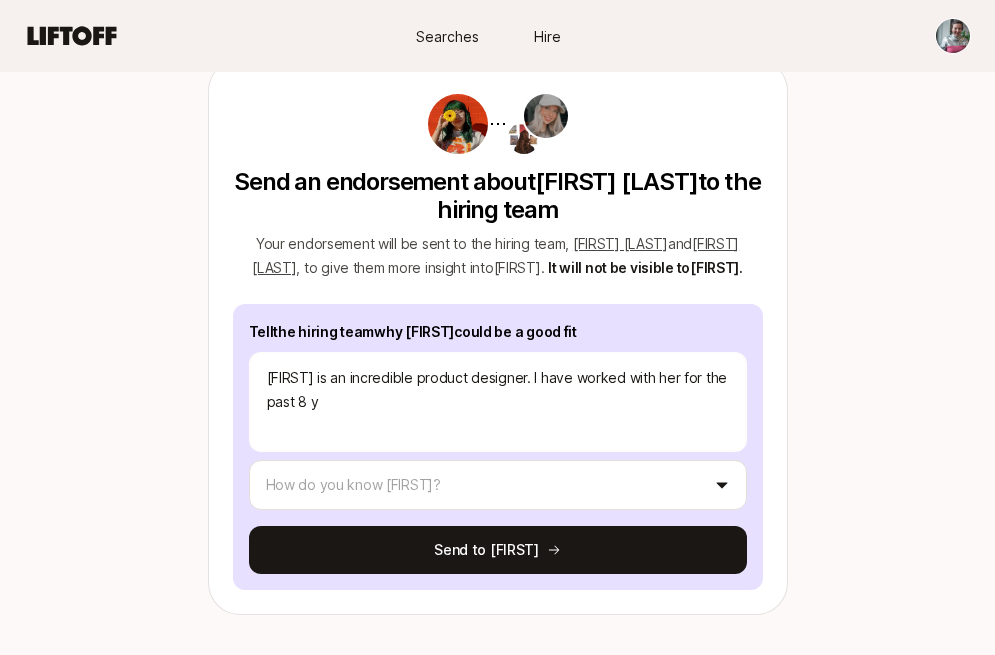 type on "x" 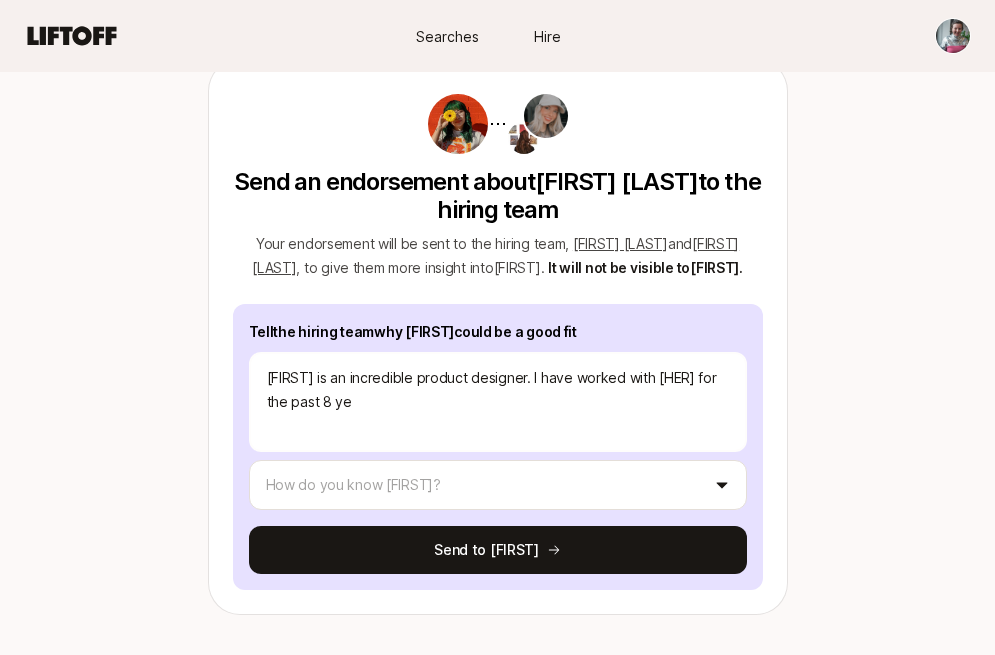 type on "x" 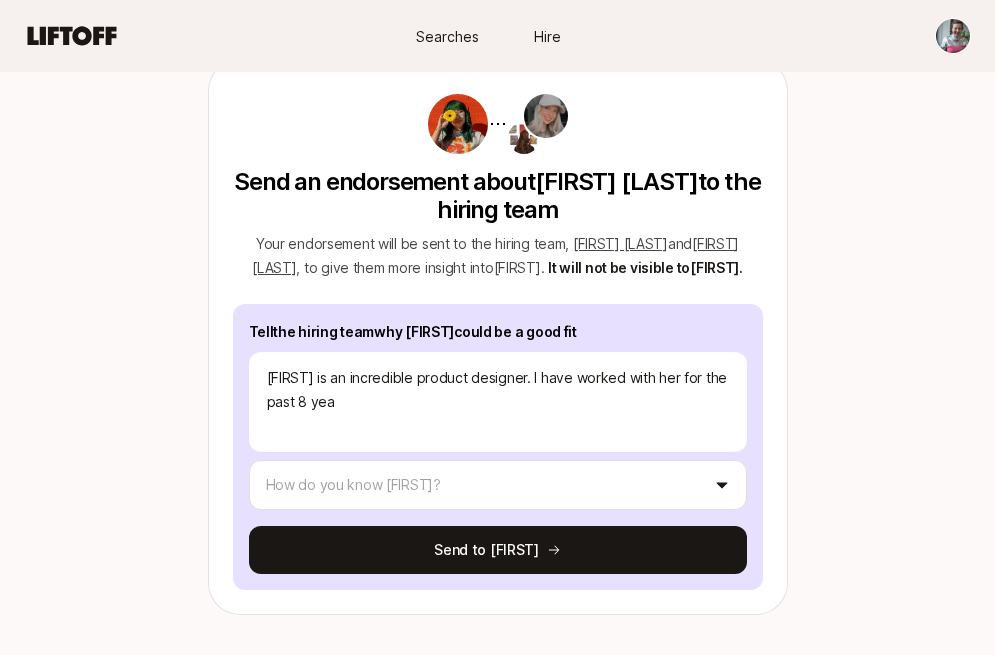 type on "x" 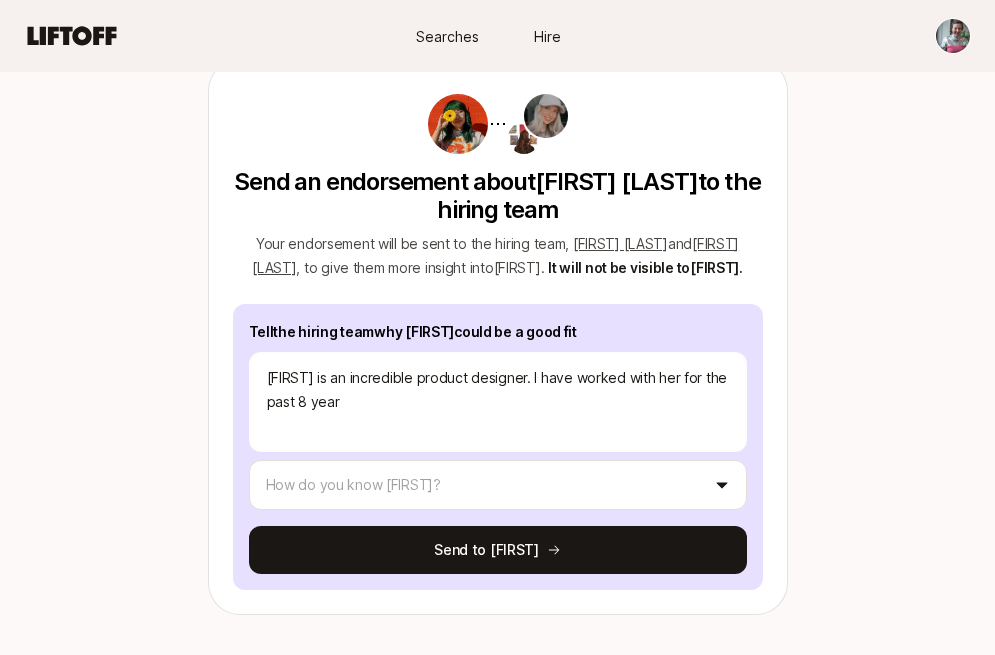 type on "x" 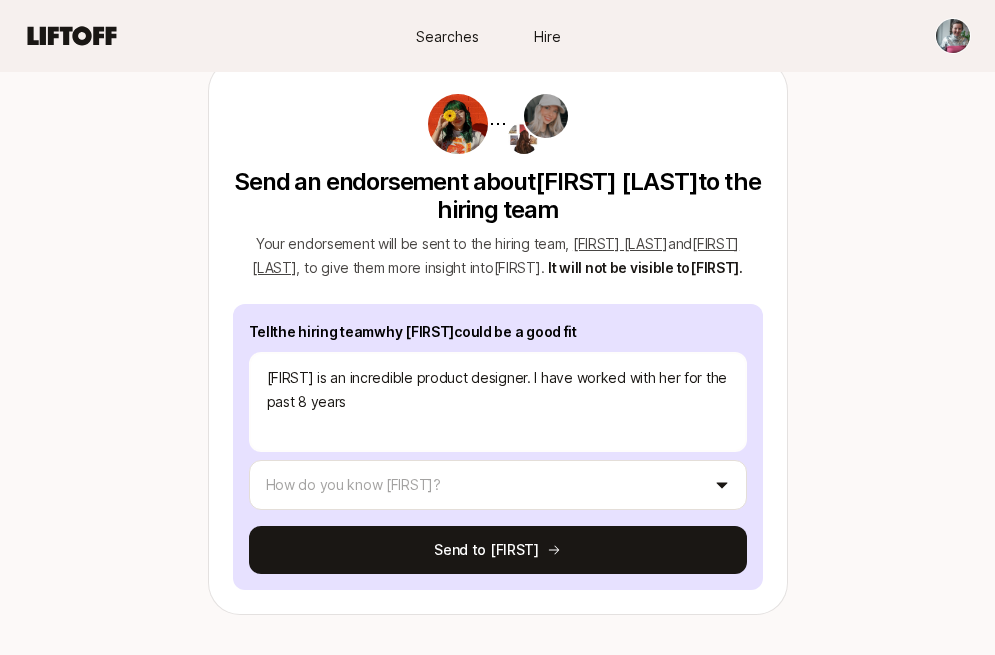 type on "x" 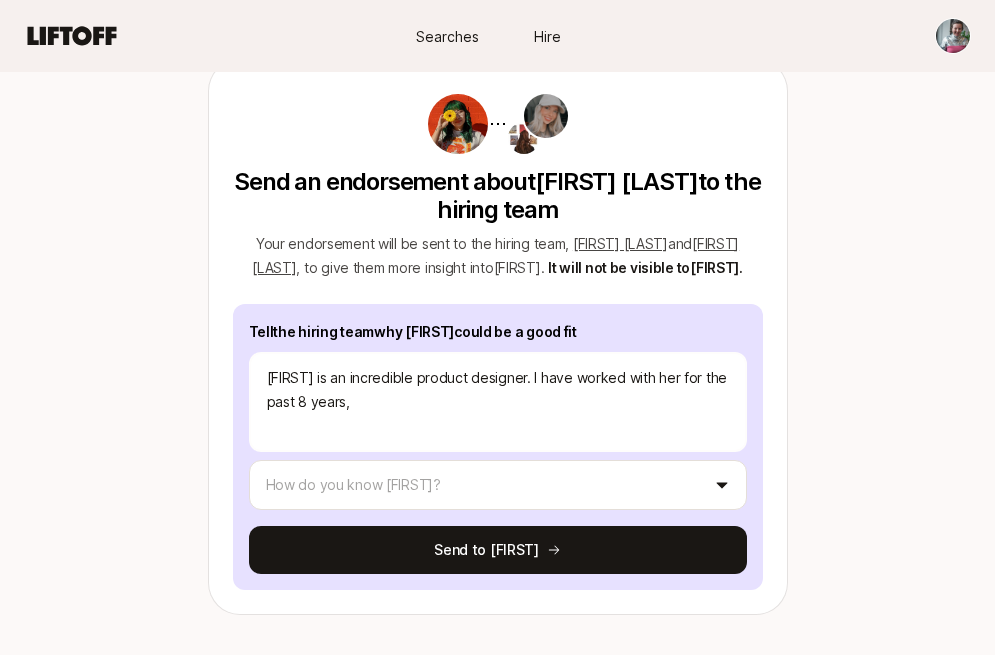 type on "x" 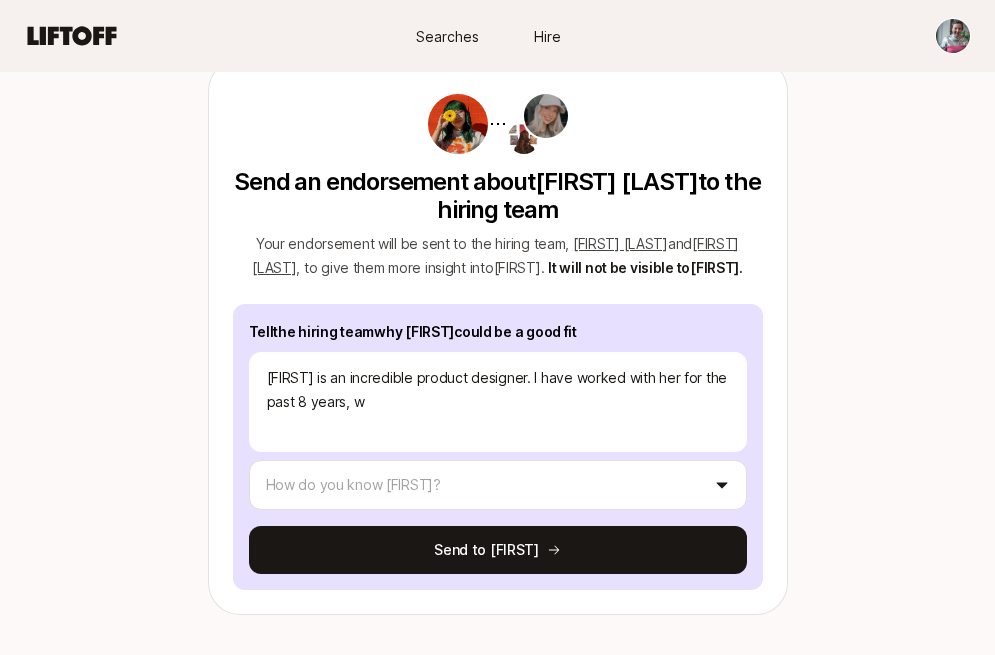 type on "x" 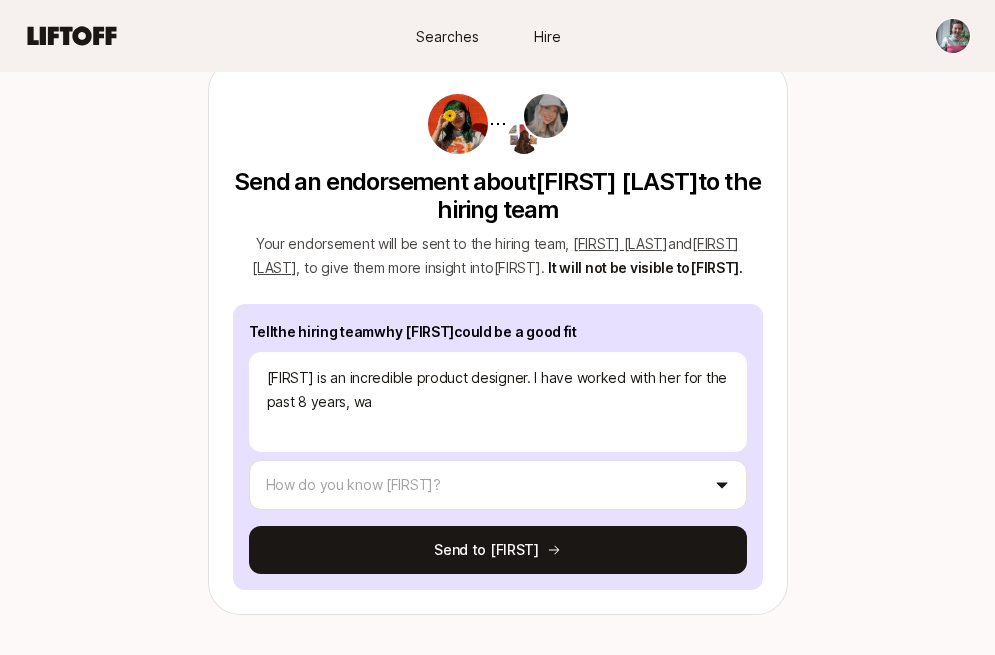 type on "x" 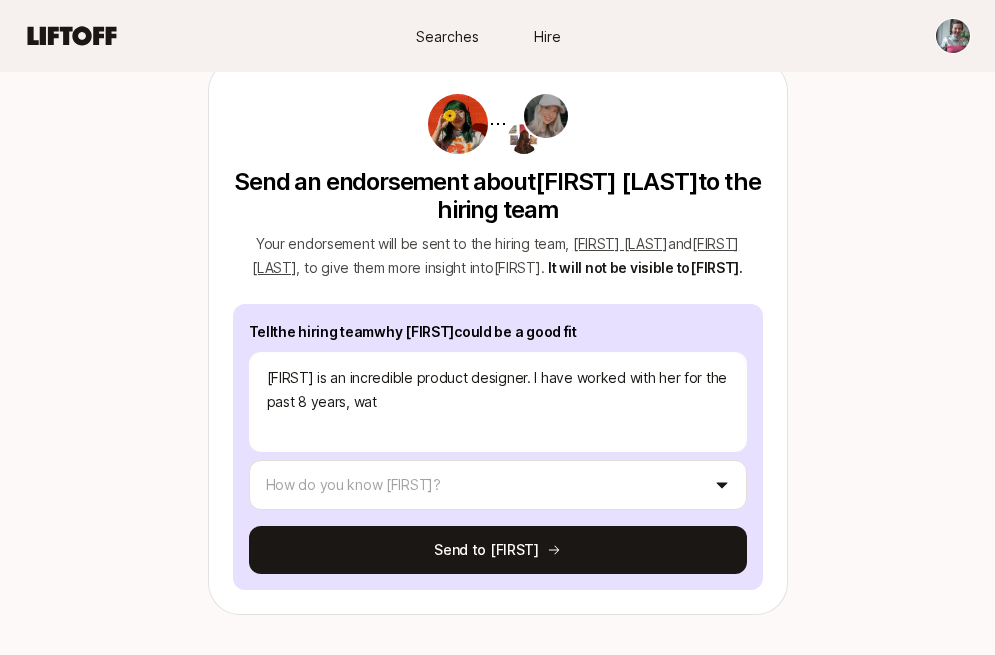 type on "x" 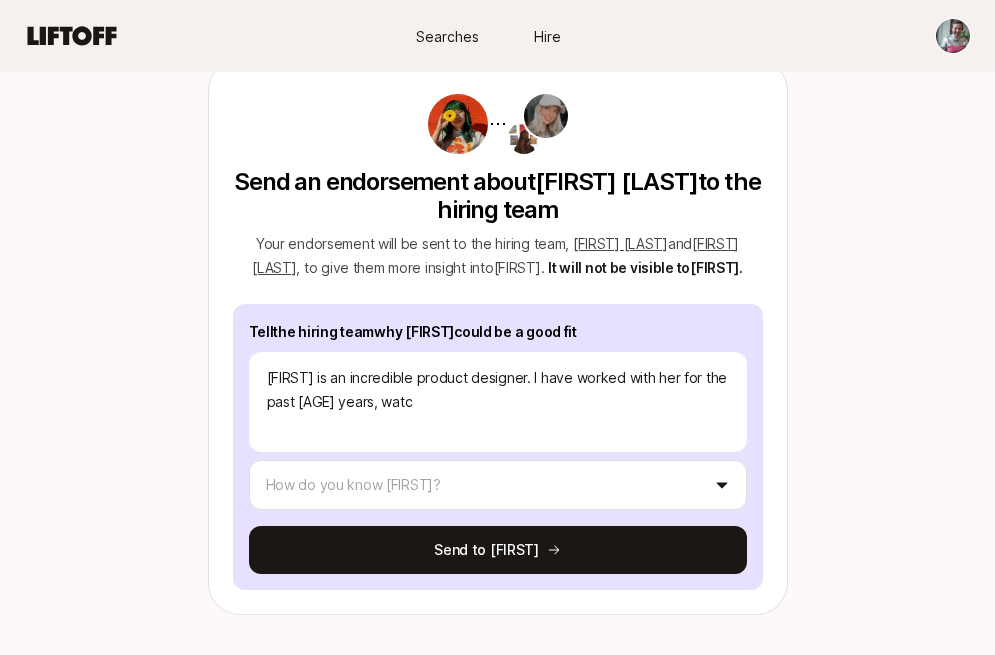 type on "x" 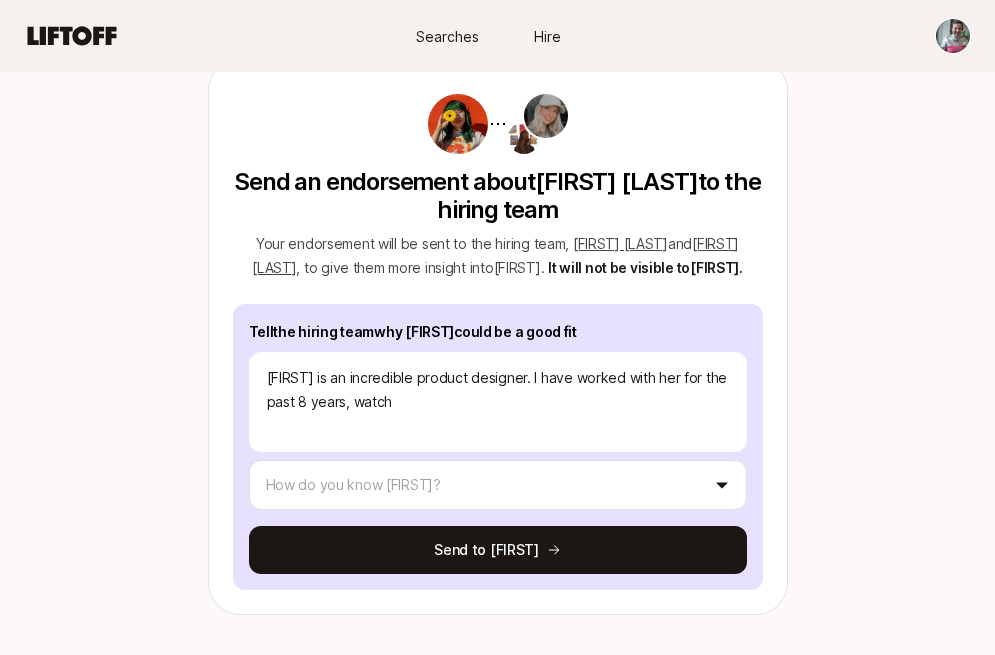 type on "x" 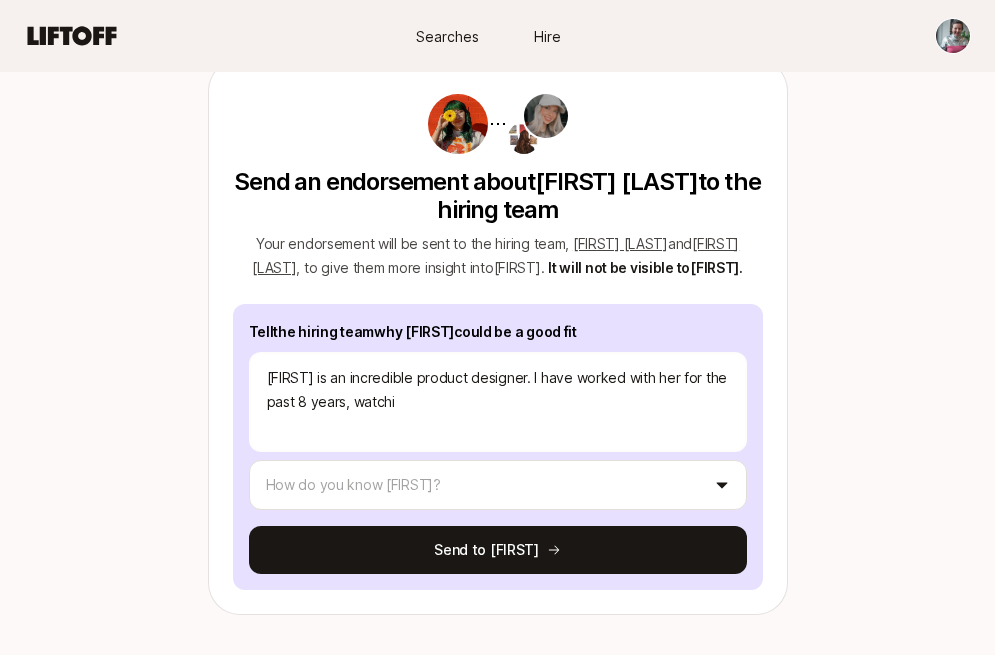 type on "x" 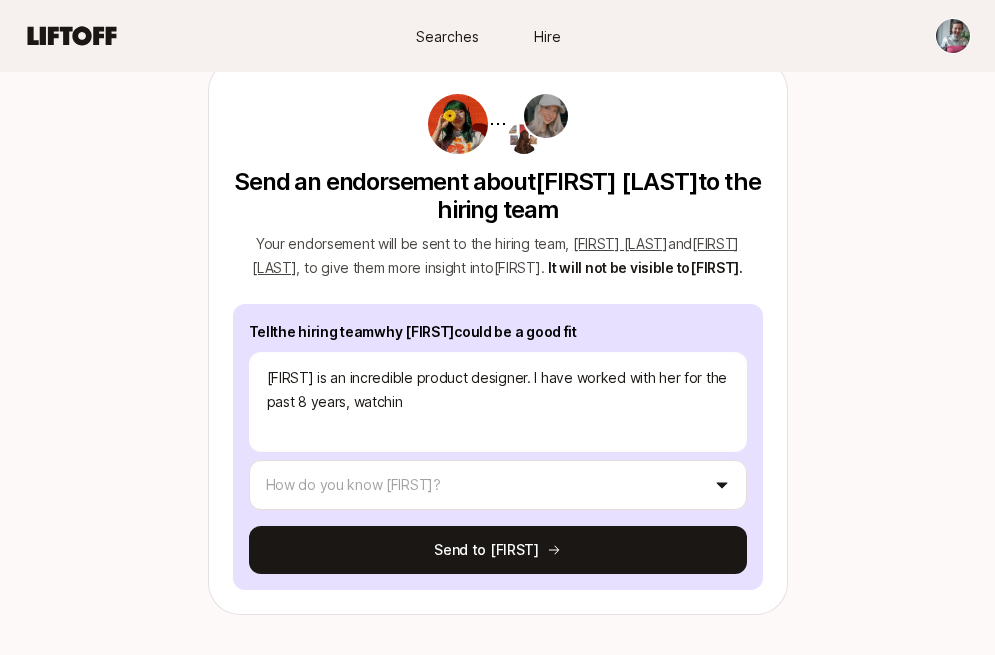 type 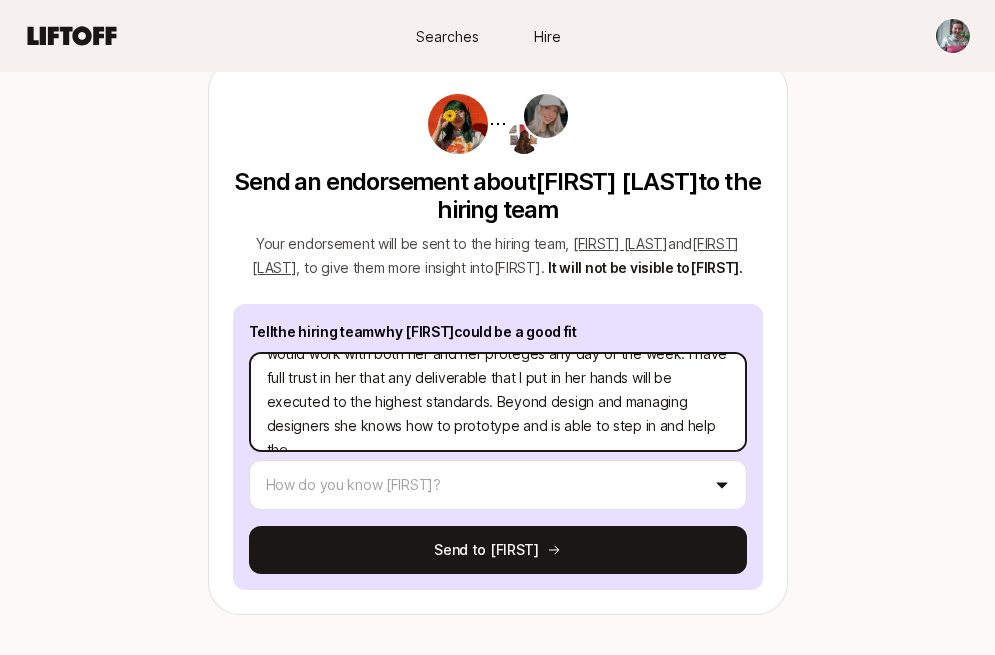 scroll, scrollTop: 192, scrollLeft: 0, axis: vertical 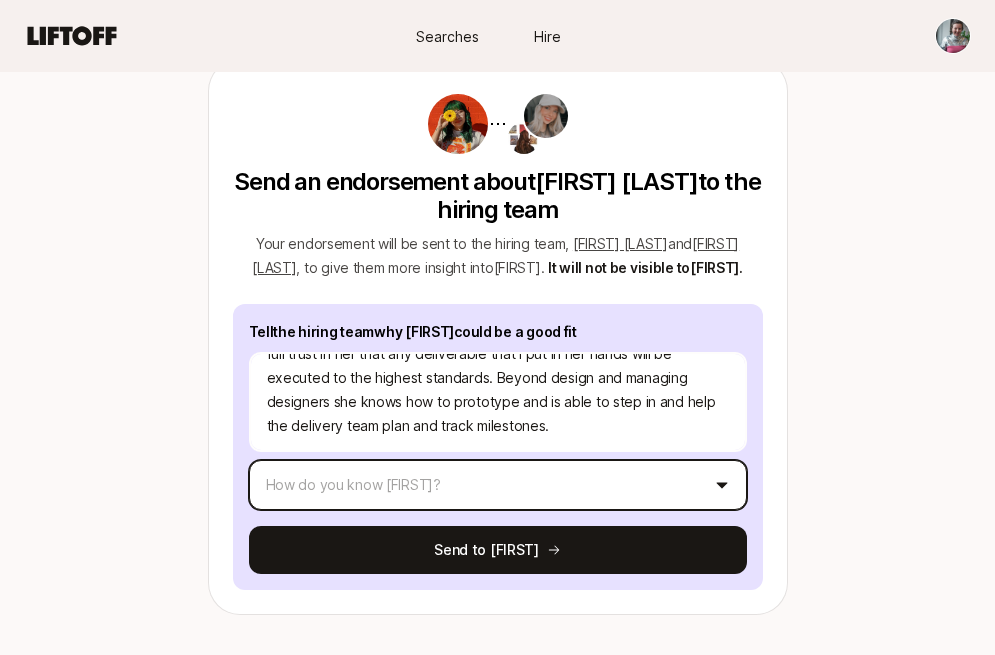 click on "New to Liftoff?   See how it works Searches Hire Searches Hire [FIRST] [LAST]   and  [FIRST] [LAST]   are  looking for Senior Product Designer at Fay $15,000  Match Incentive Status:   Just started Send an endorsement about  [FIRST] [LAST]  to   the hiring team Your endorsement will be sent to the   hiring team ,   [FIRST] [LAST]  and  [FIRST] [LAST] , to give them more insight into  [FIRST] .   It will not be visible to  [FIRST] . Tell  the hiring team  why   [FIRST]  could be a good fit How do you know [FIRST]? Send to Anna [CITY] or [CITY] View details We're looking for an exceptional  Senior Product Designer  to join our team at Fay, a fast-growing startup on a mission to help people eat better and live better. We’re entering an exciting new chapter after a $50m Series B, and growing our design team.
The ideal candidate
Has 4+ years of experience designing consumer-facing products, and a portfolio that showcases an ability to solve complex problems with beautiful, intuitive interfaces" at bounding box center [497, -1508] 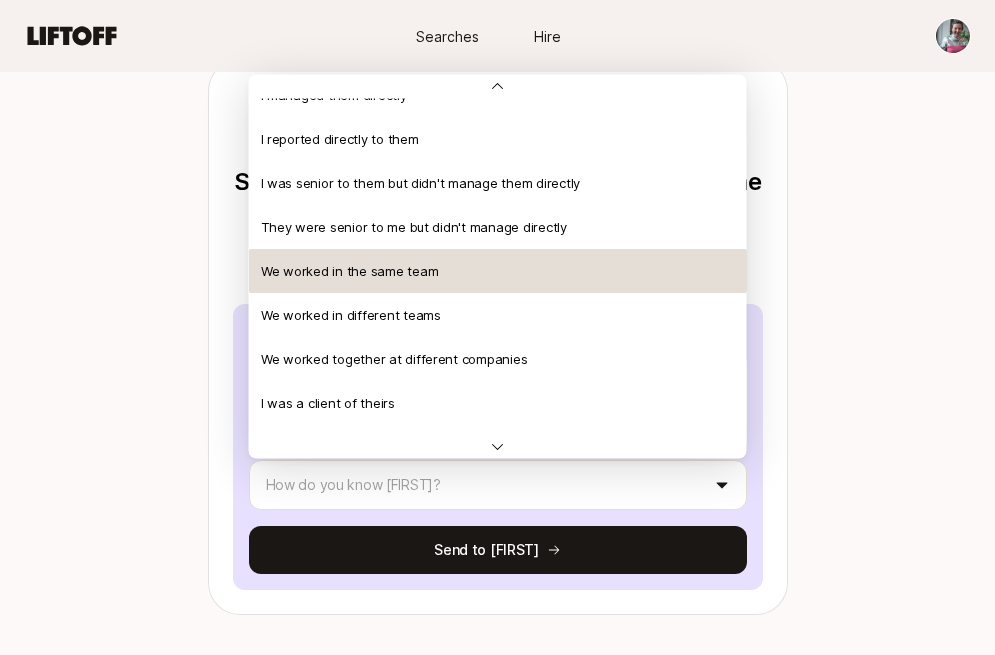 scroll, scrollTop: 29, scrollLeft: 0, axis: vertical 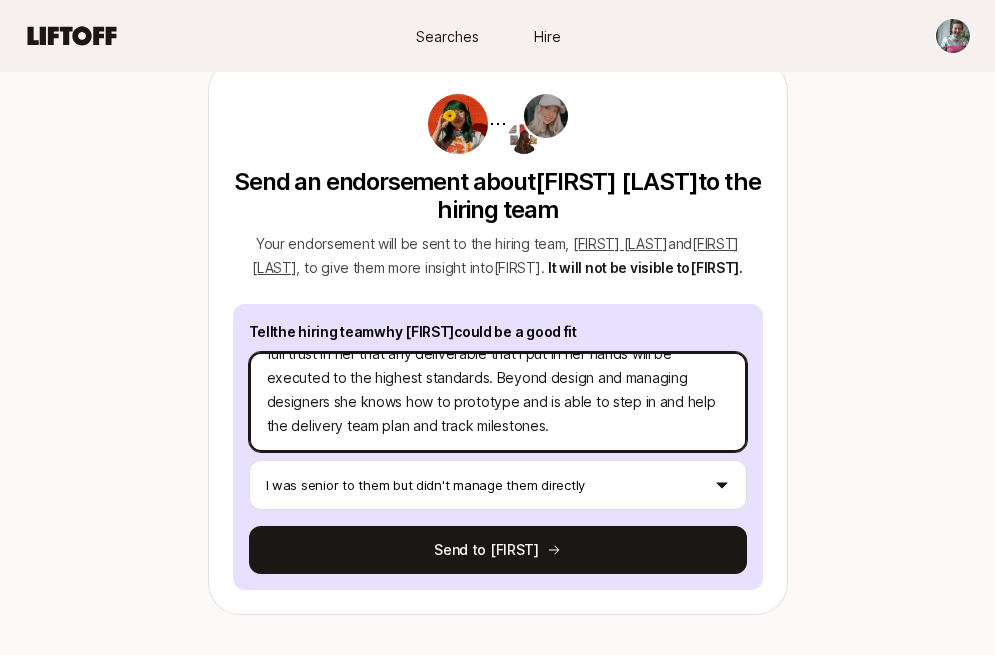click on "[FIRST] is an incredible product designer. I have worked with her for the past 8 years, watching her grow into one of the best systems and library based technical designers I have ever seen. She leads a team of designers day to day within Figma files and has a keen eye for systems rules, grid alignment, accessibility excellence and UI design. I have watched her mentor and grow juniors into strong senior designers, and I would work with both her and her proteges any day of the week. I have full trust in her that any deliverable that I put in her hands will be executed to the highest standards. Beyond design and managing designers she knows how to prototype and is able to step in and help the delivery team plan and track milestones." at bounding box center [498, 402] 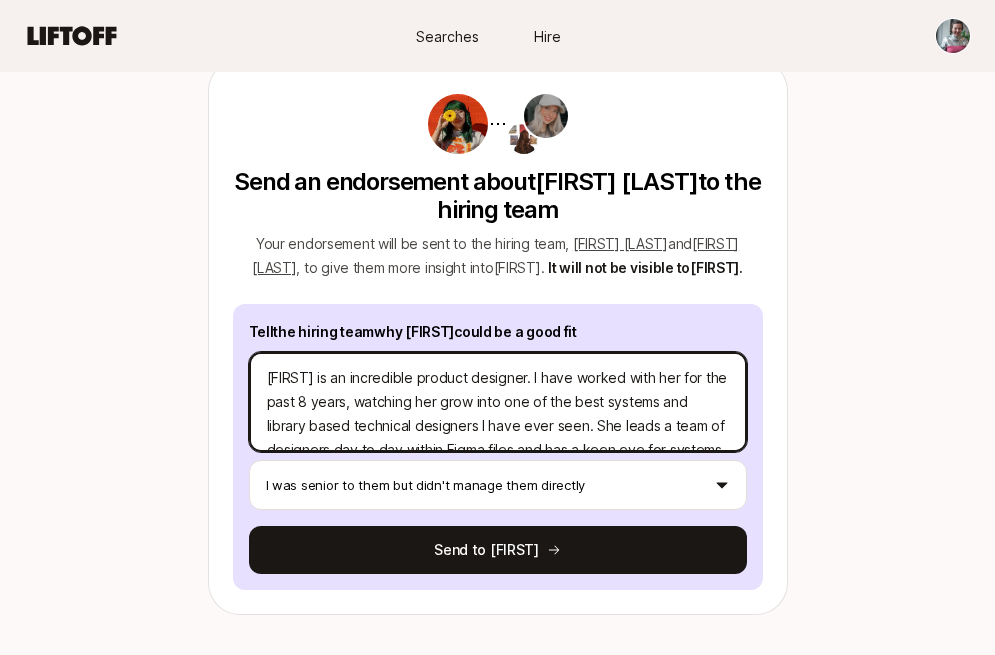 scroll, scrollTop: 0, scrollLeft: 0, axis: both 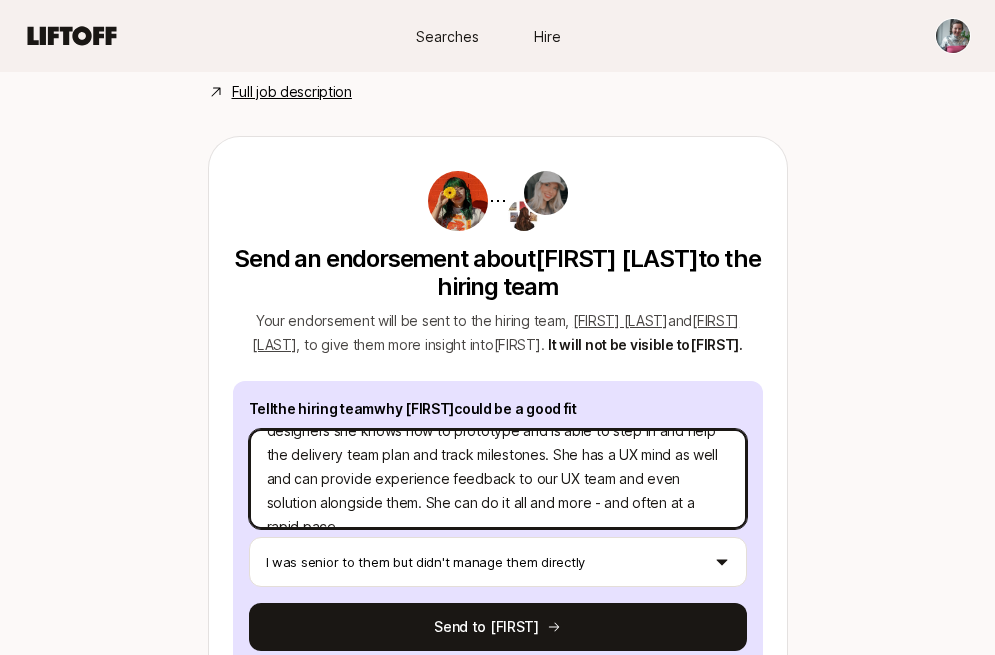 click on "[FIRST] is an incredible product designer. I have worked with her for the past 8 years, watching her grow into one of the best systems and library based technical designers I have ever seen. She leads a team of designers day to day within Figma files and has a keen eye for systems rules, grid alignment, accessibility excellence and UI design. I have watched her mentor and grow juniors into strong senior designers, and I would work with both her and her proteges any day of the week. I have full trust in her that any deliverable that I put in her hands will be executed to the highest standards. Beyond design and managing designers she knows how to prototype and is able to step in and help the delivery team plan and track milestones. She has a UX mind as well and can provide experience feedback to our UX team and even solution alongside them. She can do it all and more - and often at a rapid pace." at bounding box center (498, 479) 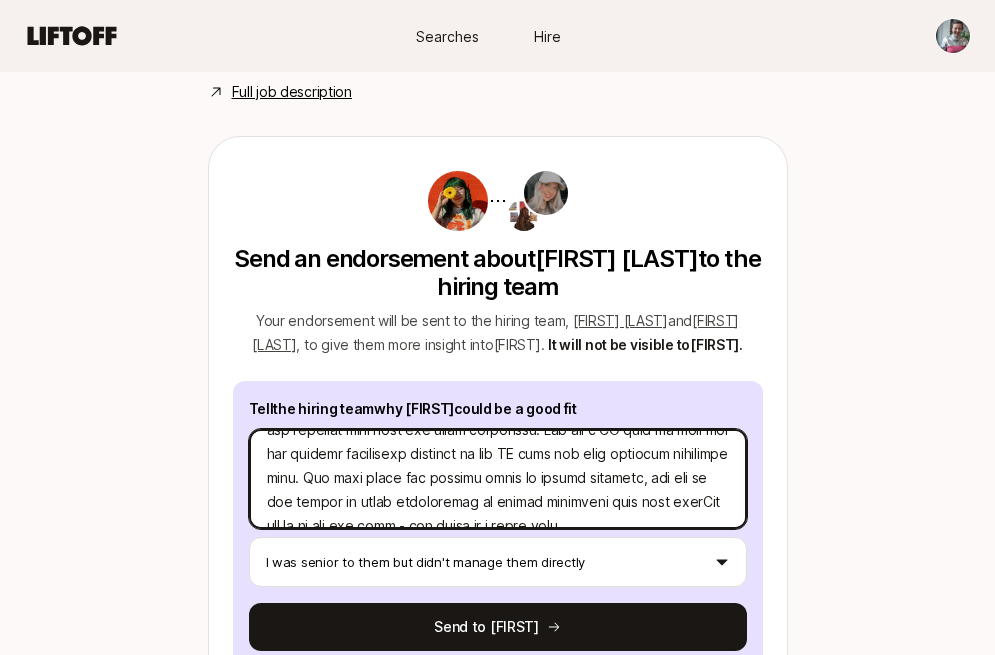 scroll, scrollTop: 288, scrollLeft: 0, axis: vertical 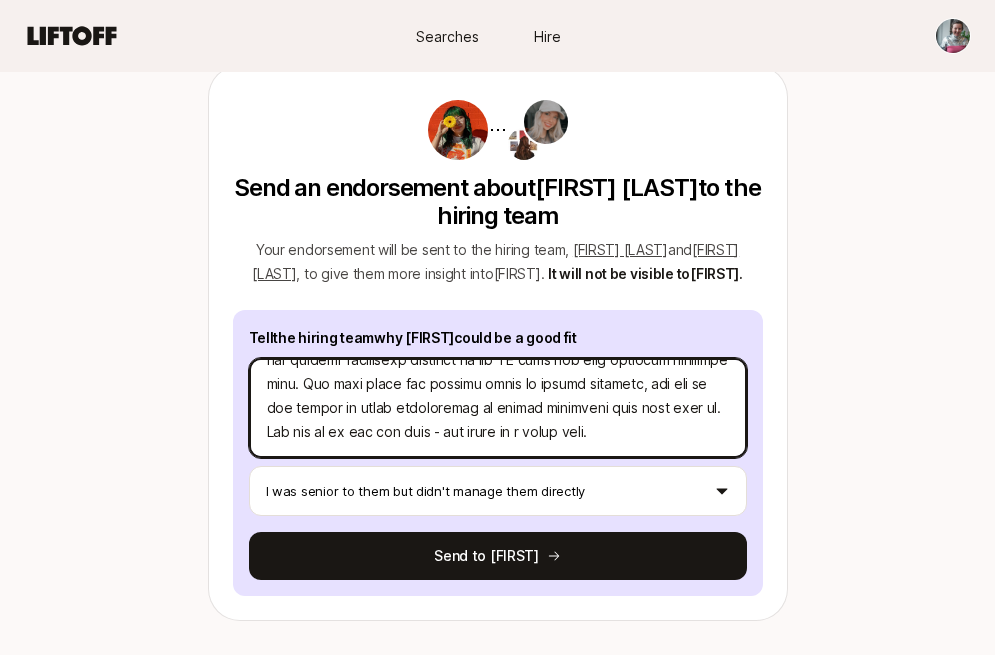 click at bounding box center [498, 408] 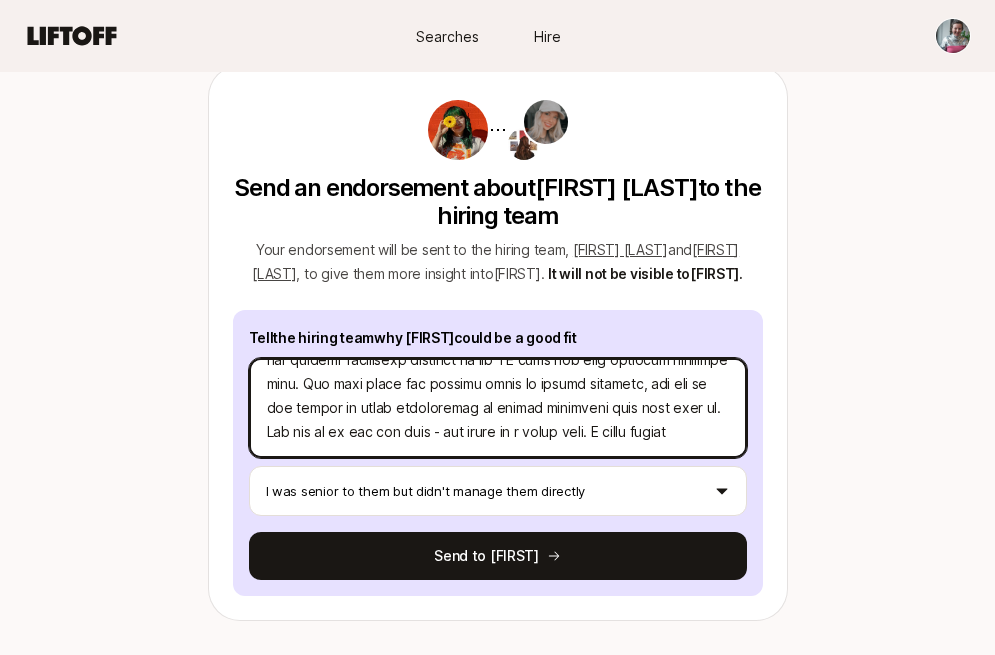 scroll, scrollTop: 312, scrollLeft: 0, axis: vertical 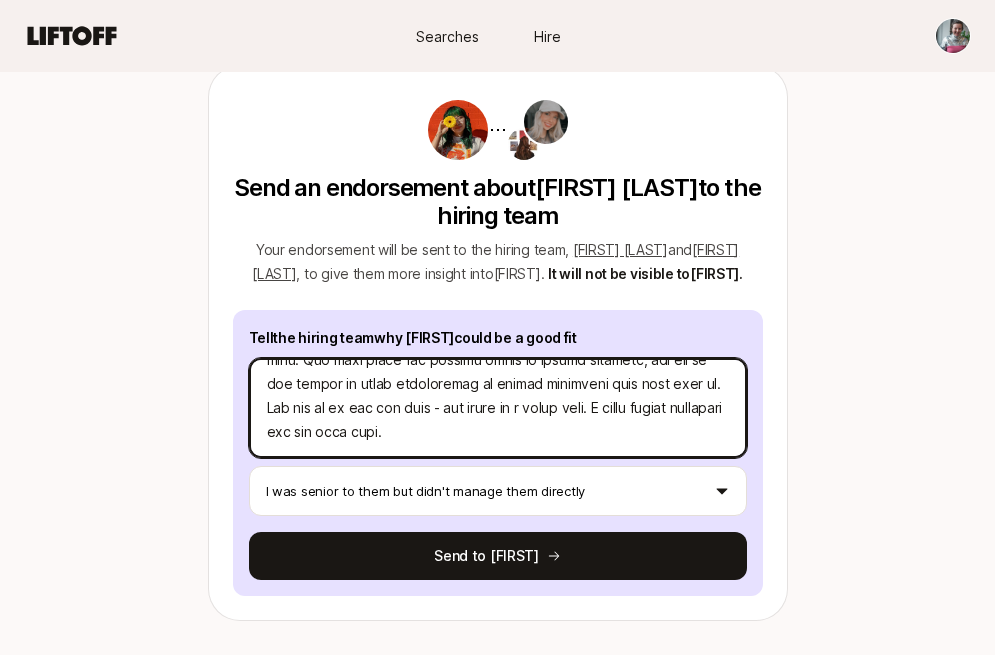 click at bounding box center [498, 408] 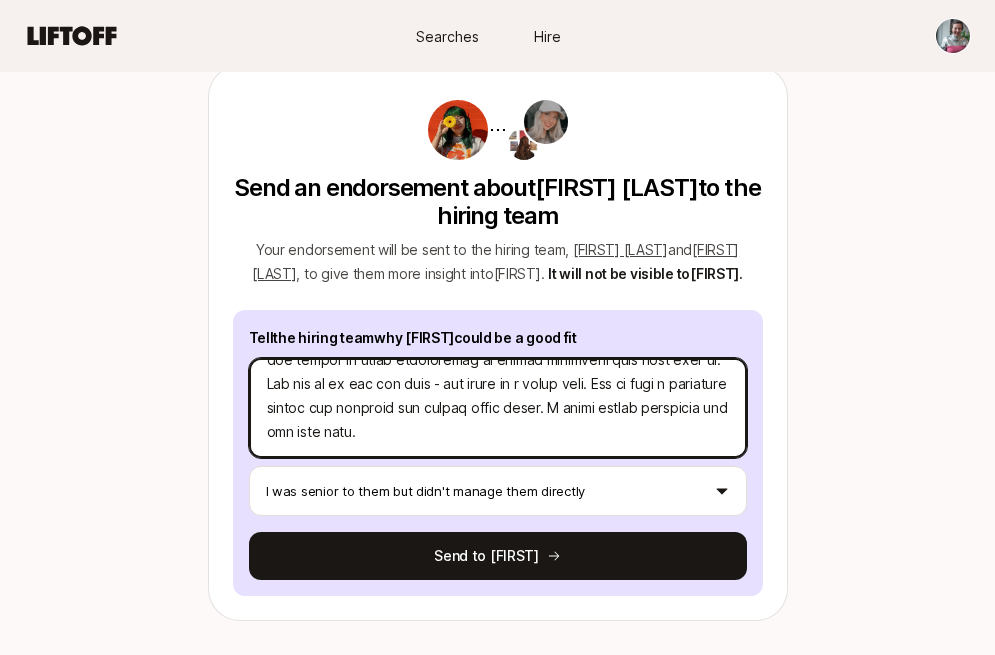 scroll, scrollTop: 336, scrollLeft: 0, axis: vertical 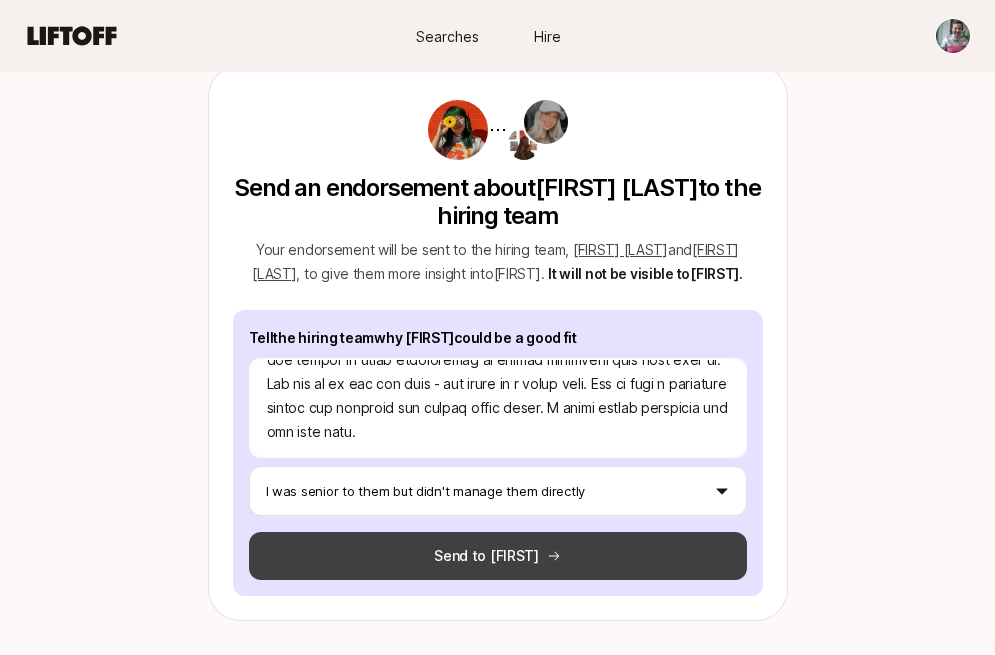 click on "Send to [FIRST]" at bounding box center (498, 556) 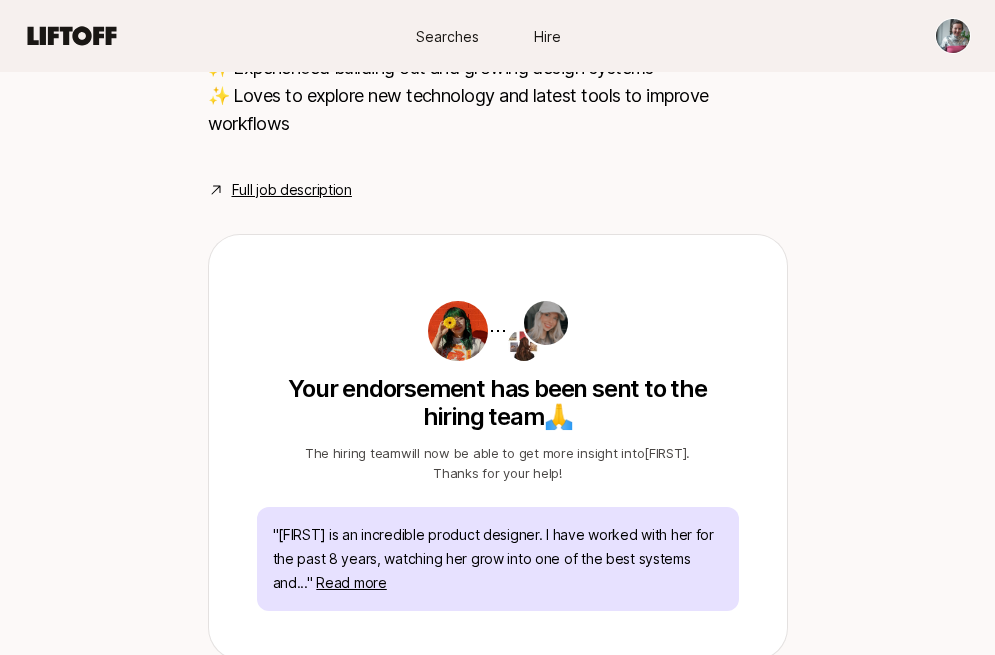 scroll, scrollTop: 1682, scrollLeft: 0, axis: vertical 